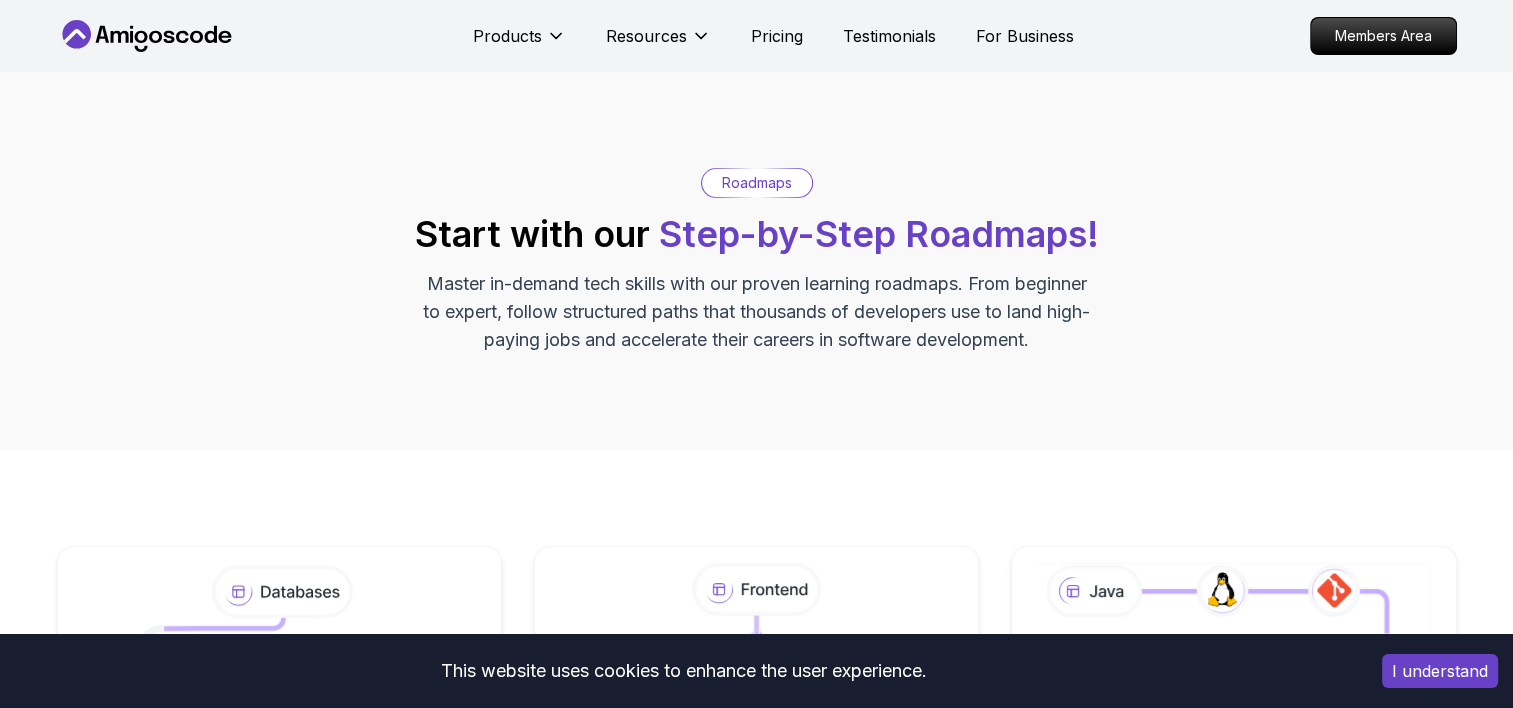 scroll, scrollTop: 174, scrollLeft: 0, axis: vertical 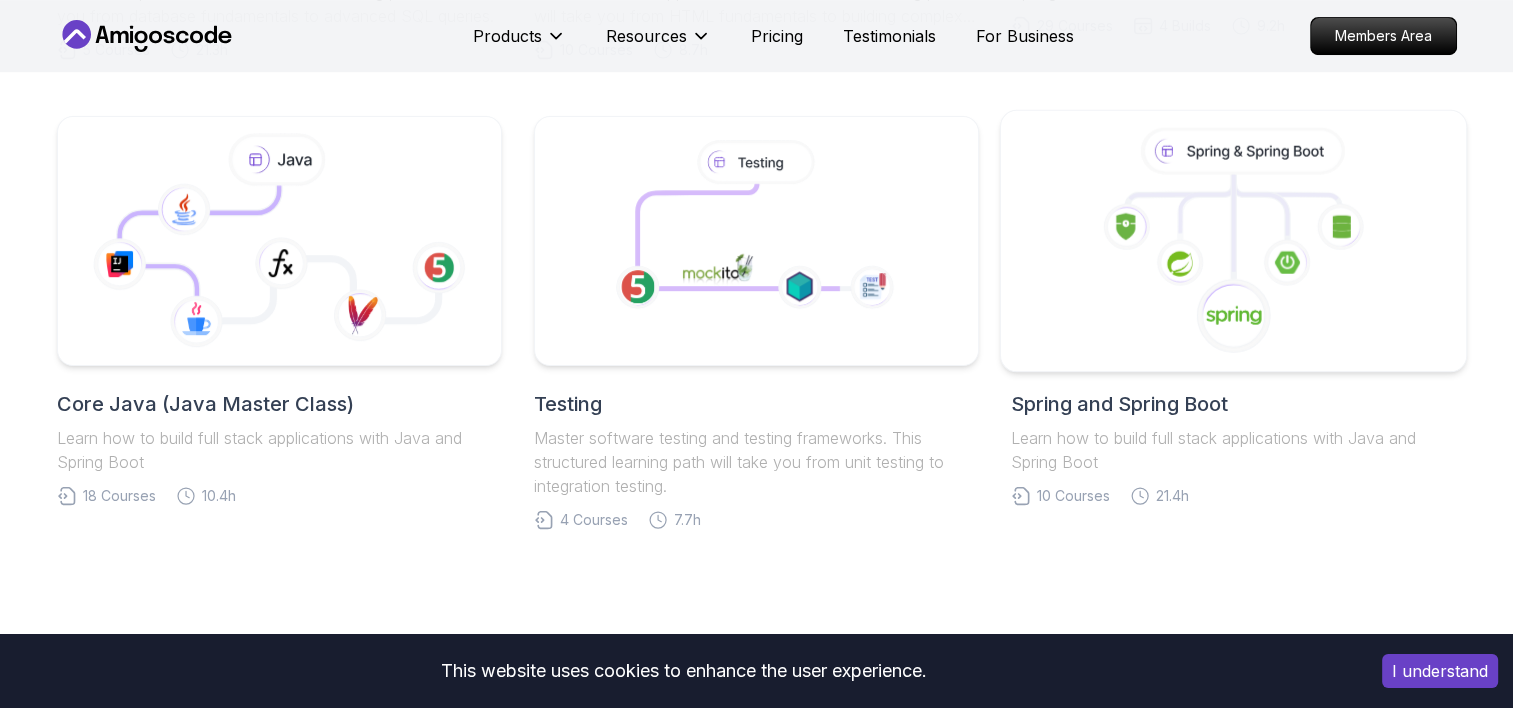 click 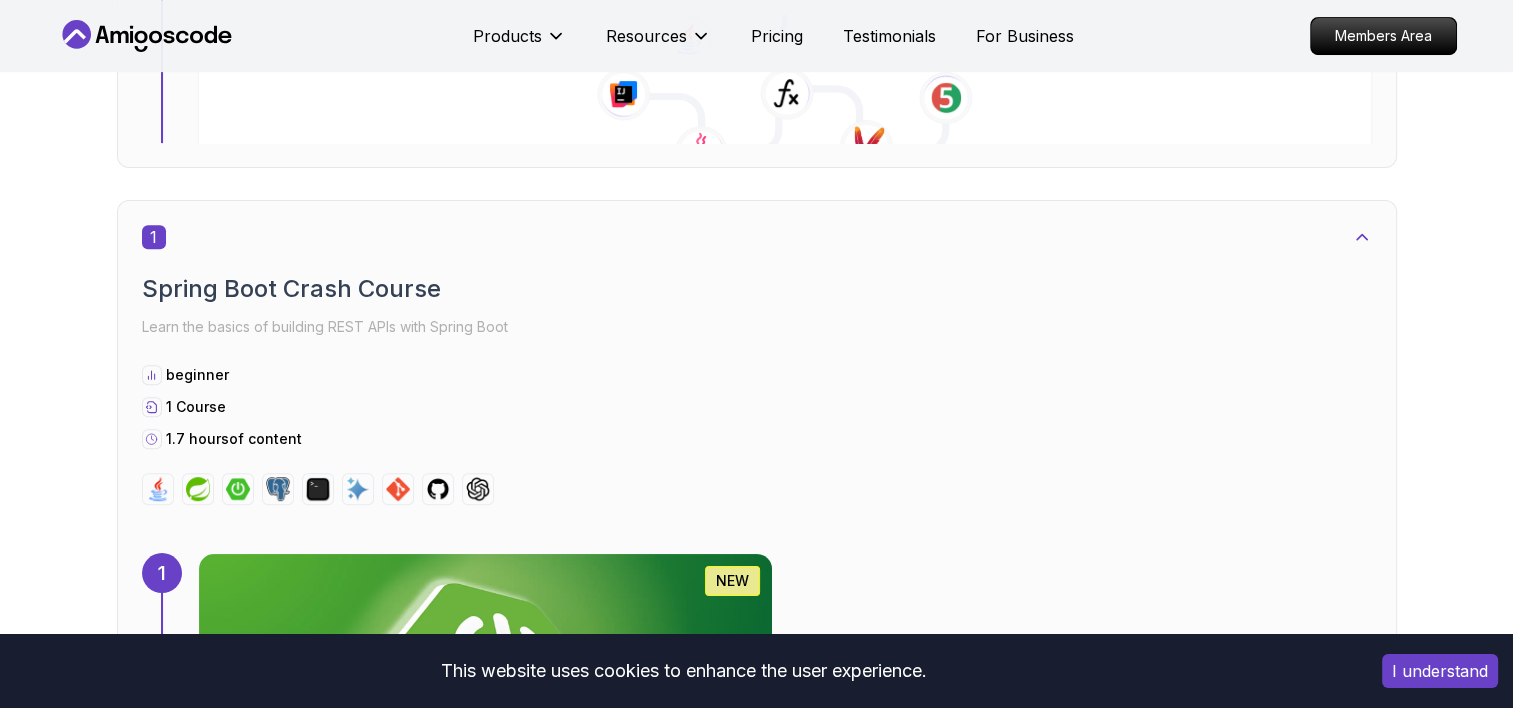 scroll, scrollTop: 0, scrollLeft: 0, axis: both 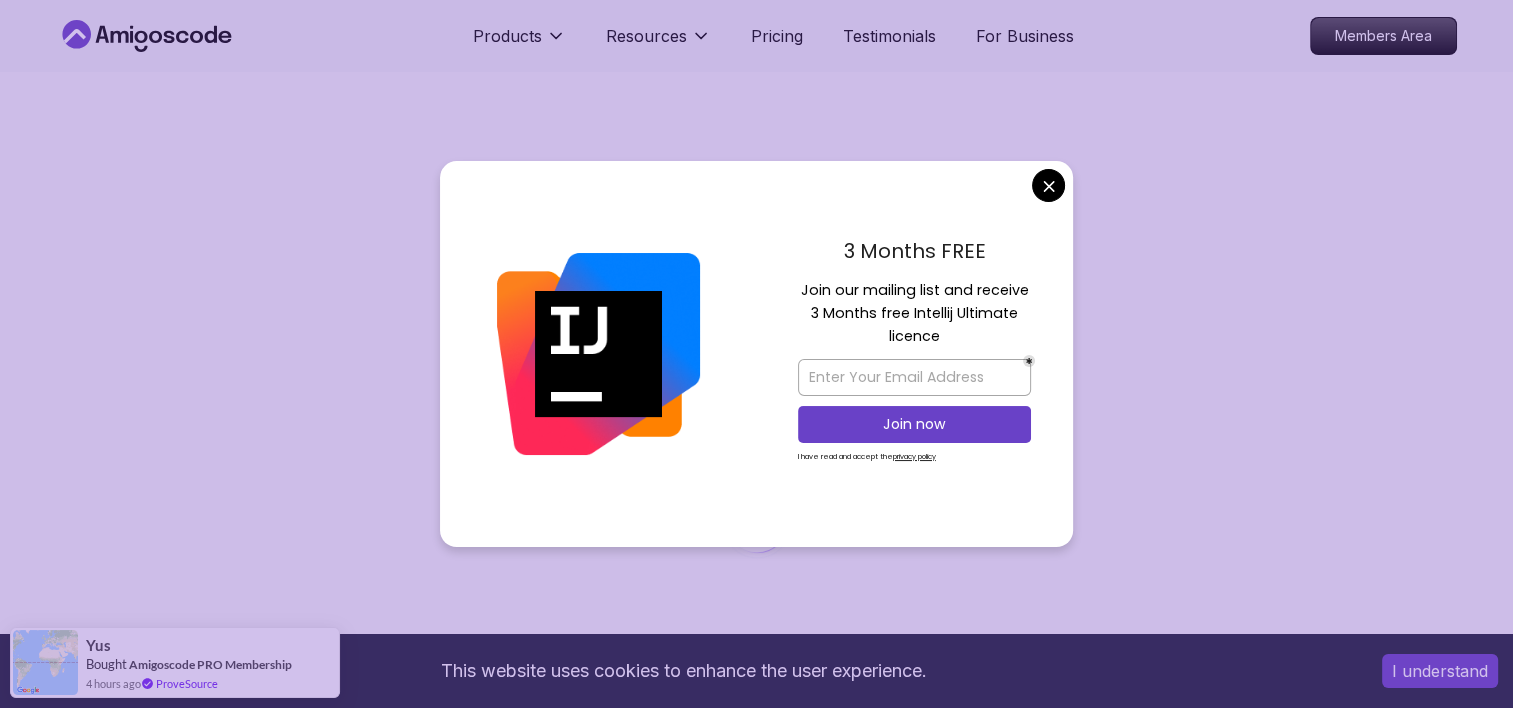 click on "This website uses cookies to enhance the user experience. I understand Products Resources Pricing Testimonials For Business Members Area Products Resources Pricing Testimonials For Business Members Area Spring and Spring Boot Spring and Spring Boot  Roadmap Learn how to build full stack applications with Java and Spring Boot Core Java (Java Master Class) 1 Spring Boot Crash Course Learn the basics of building REST APIs with Spring Boot beginner 1   Course   1.7 hours  of content 1 1.67h NEW Spring Boot for Beginners Build a CRUD API with Spring Boot and PostgreSQL database using Spring Data JPA and Spring AI 2 Spring Framework Learn the core of Spring Framework: Inversion of Control and Dependency Injection intermediate 2   Courses   1.1 hours  of content 2 1.12h Spring Framework Pro Master the core concepts of Spring Framework. Learn about Inversion of Control, Dependency Injection, Beans, and the Application Context to build robust Java applications. 3 Mastering APIs with Spring MVC intermediate 1   Course" at bounding box center (756, 4489) 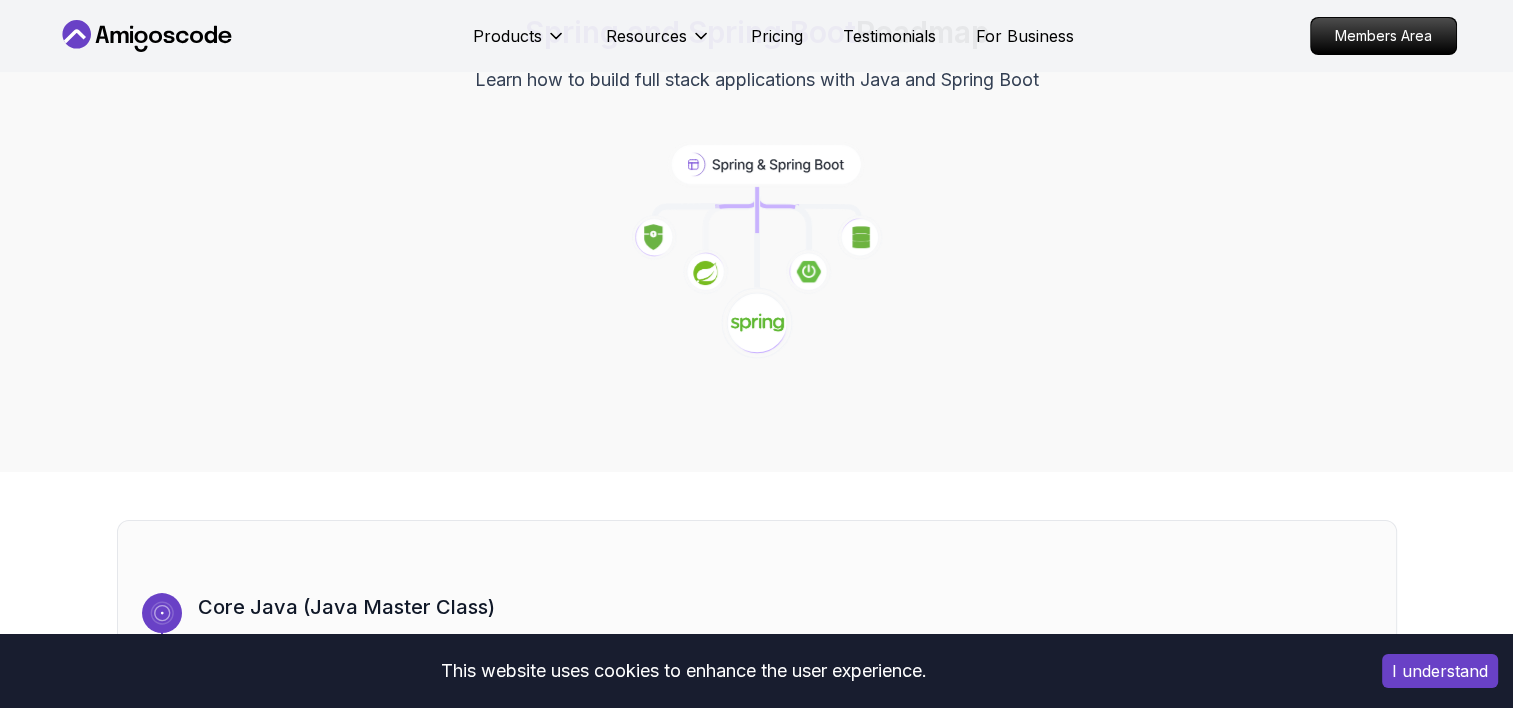 scroll, scrollTop: 0, scrollLeft: 0, axis: both 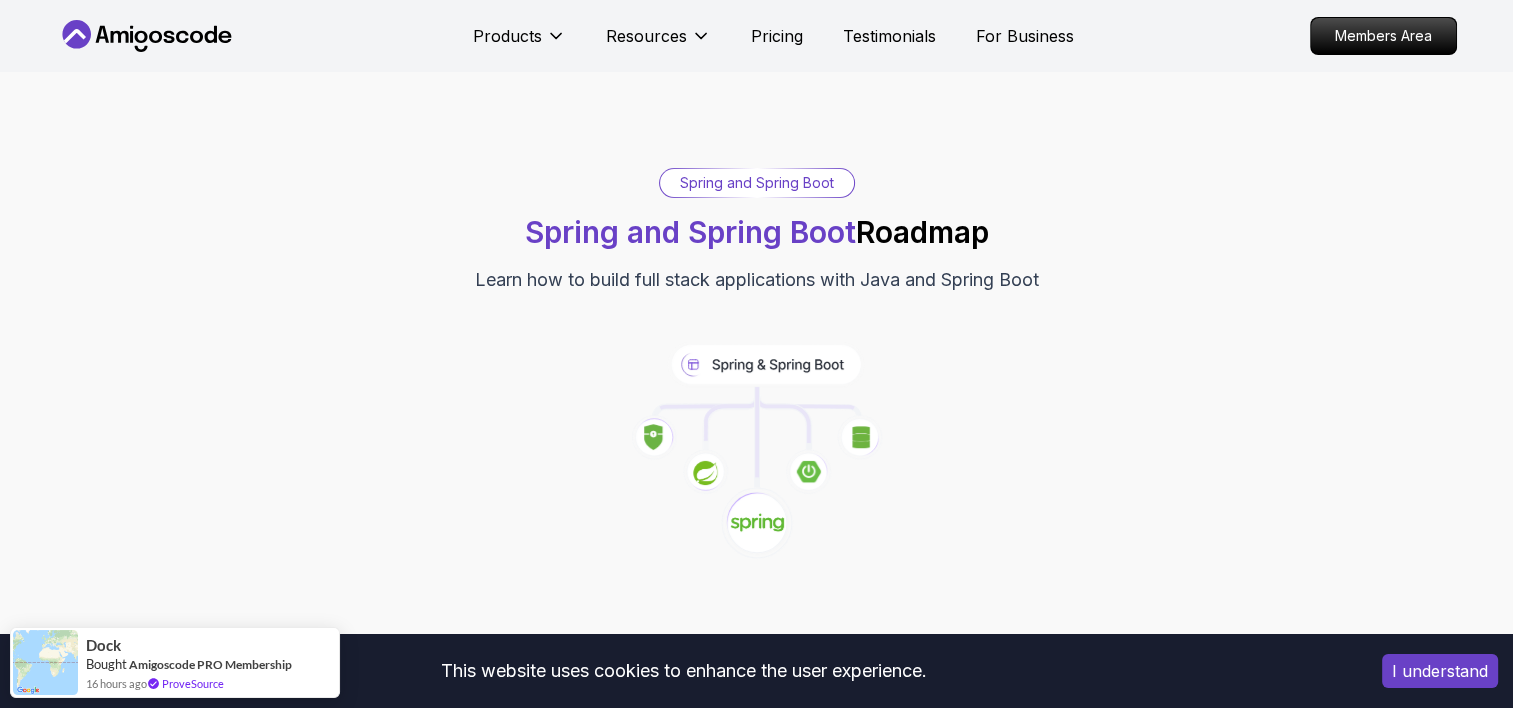 click 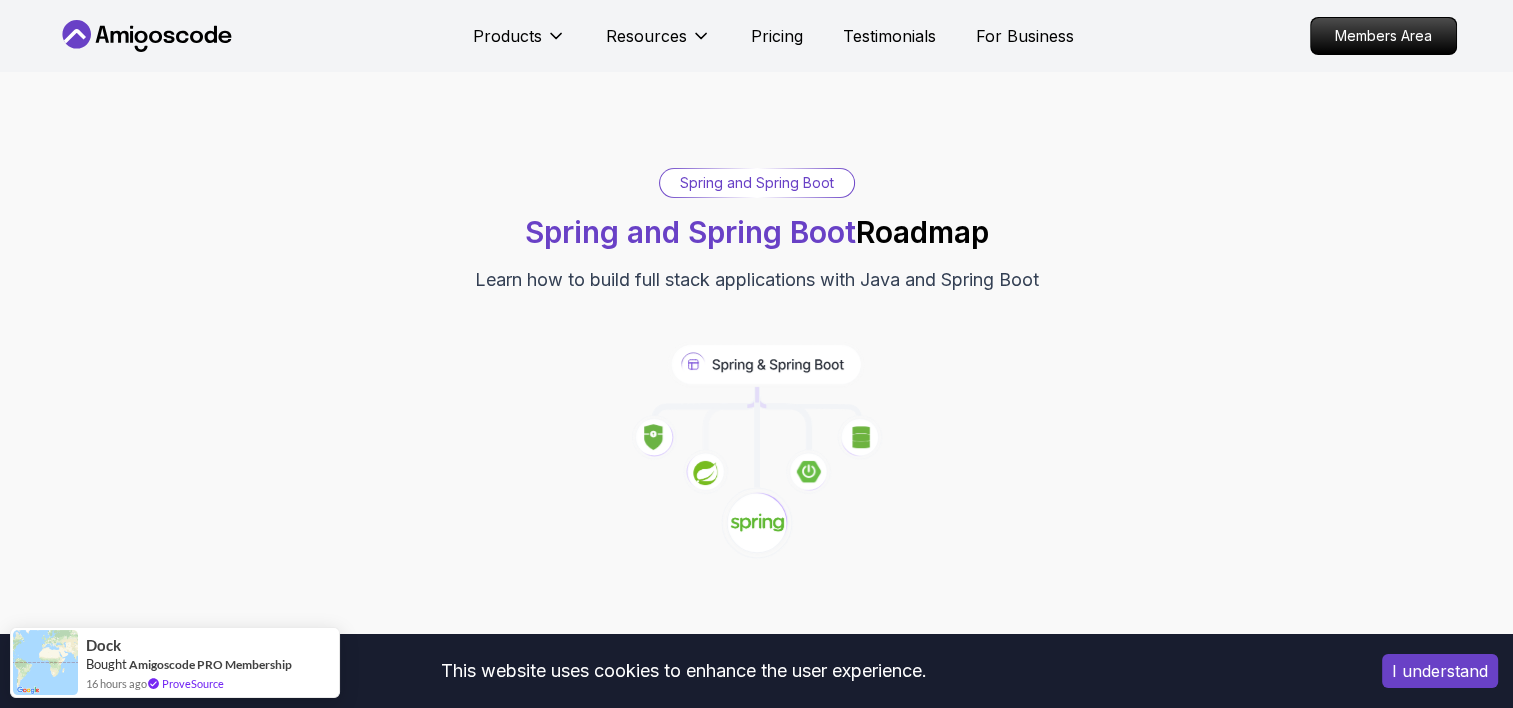 click 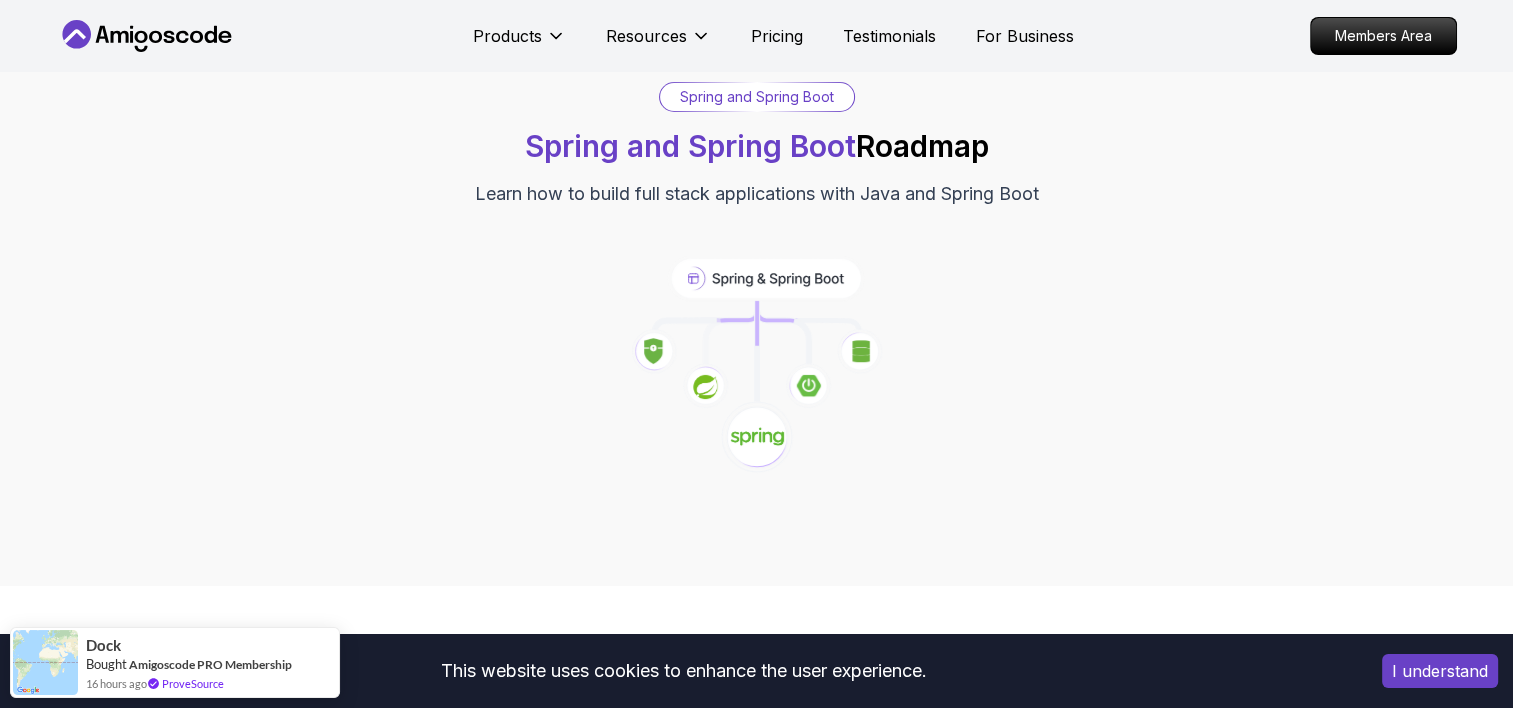 scroll, scrollTop: 200, scrollLeft: 0, axis: vertical 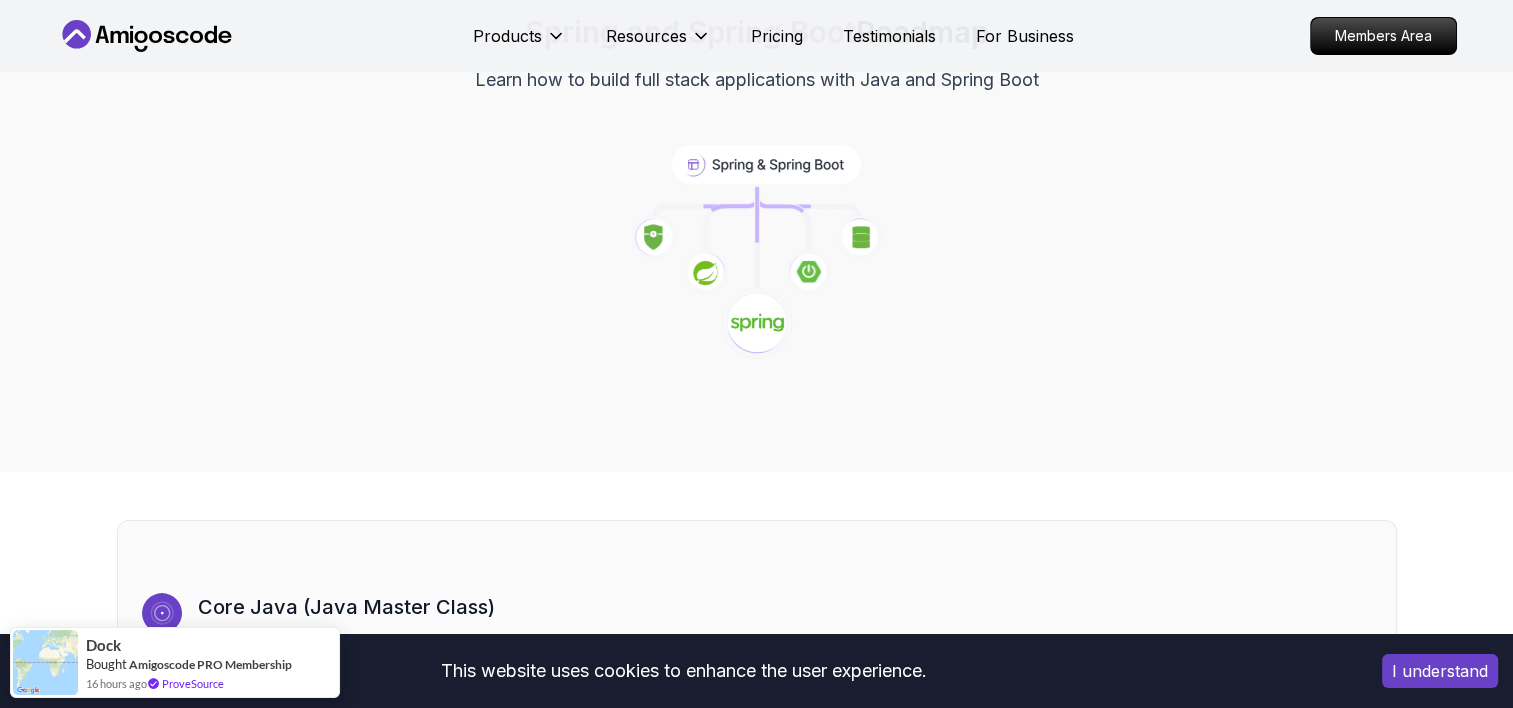 click 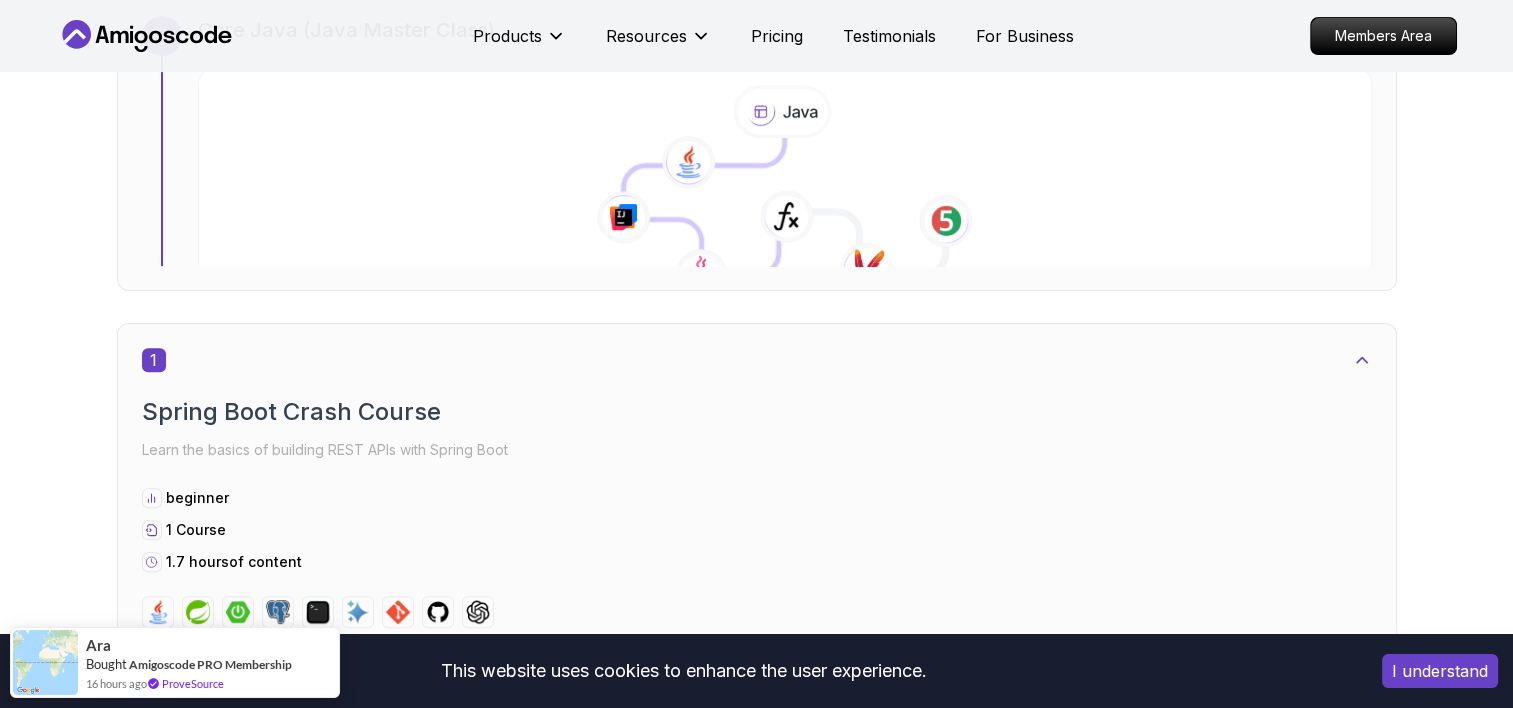 scroll, scrollTop: 900, scrollLeft: 0, axis: vertical 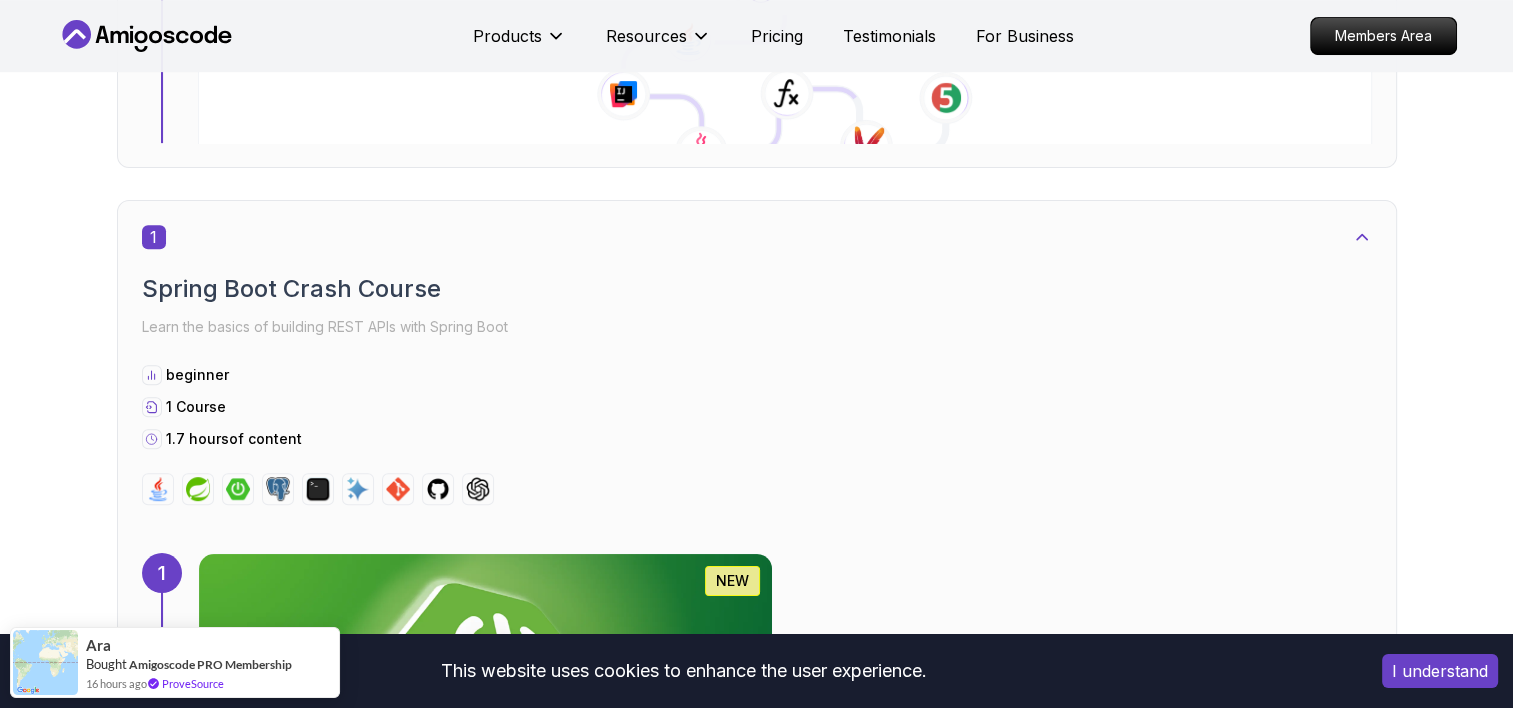 click on "Learn the basics of building REST APIs with Spring Boot" at bounding box center (757, 327) 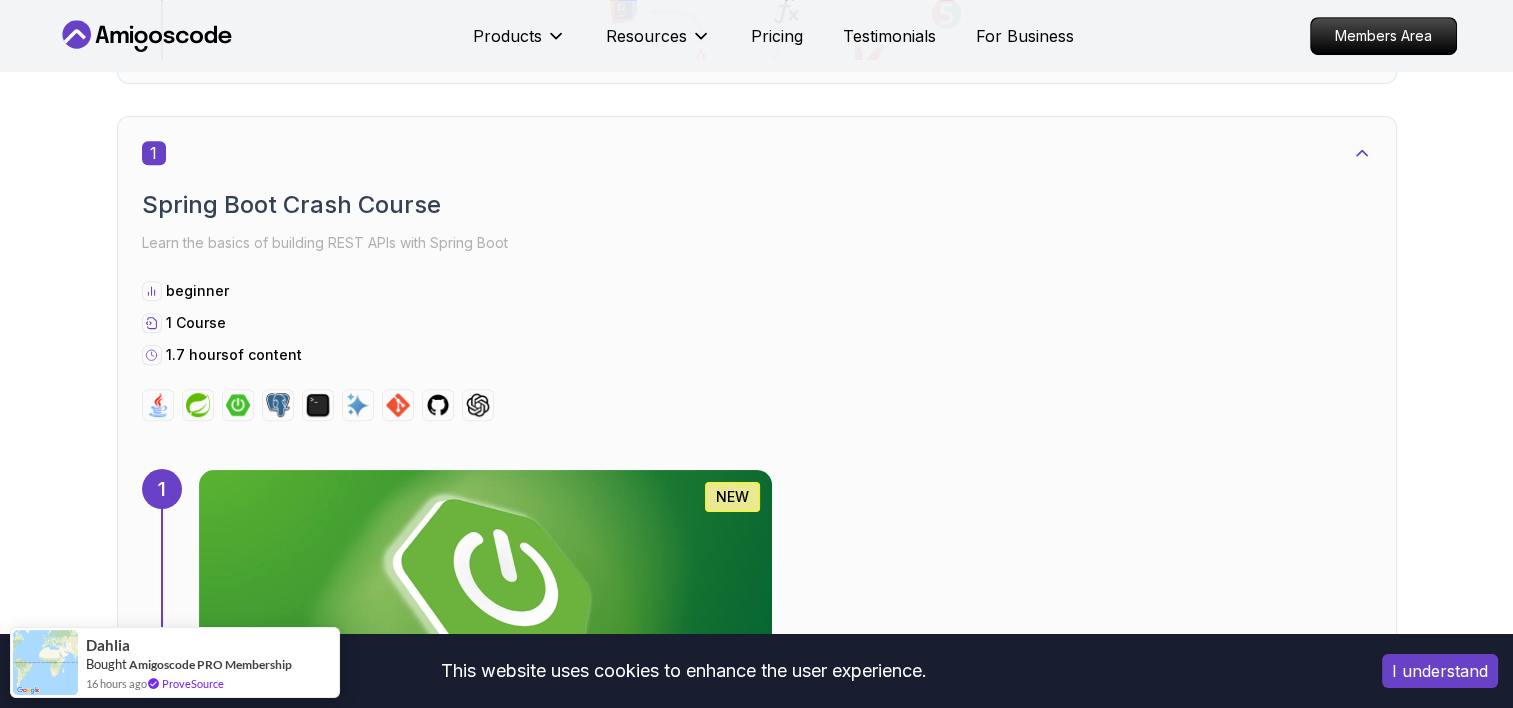 scroll, scrollTop: 900, scrollLeft: 0, axis: vertical 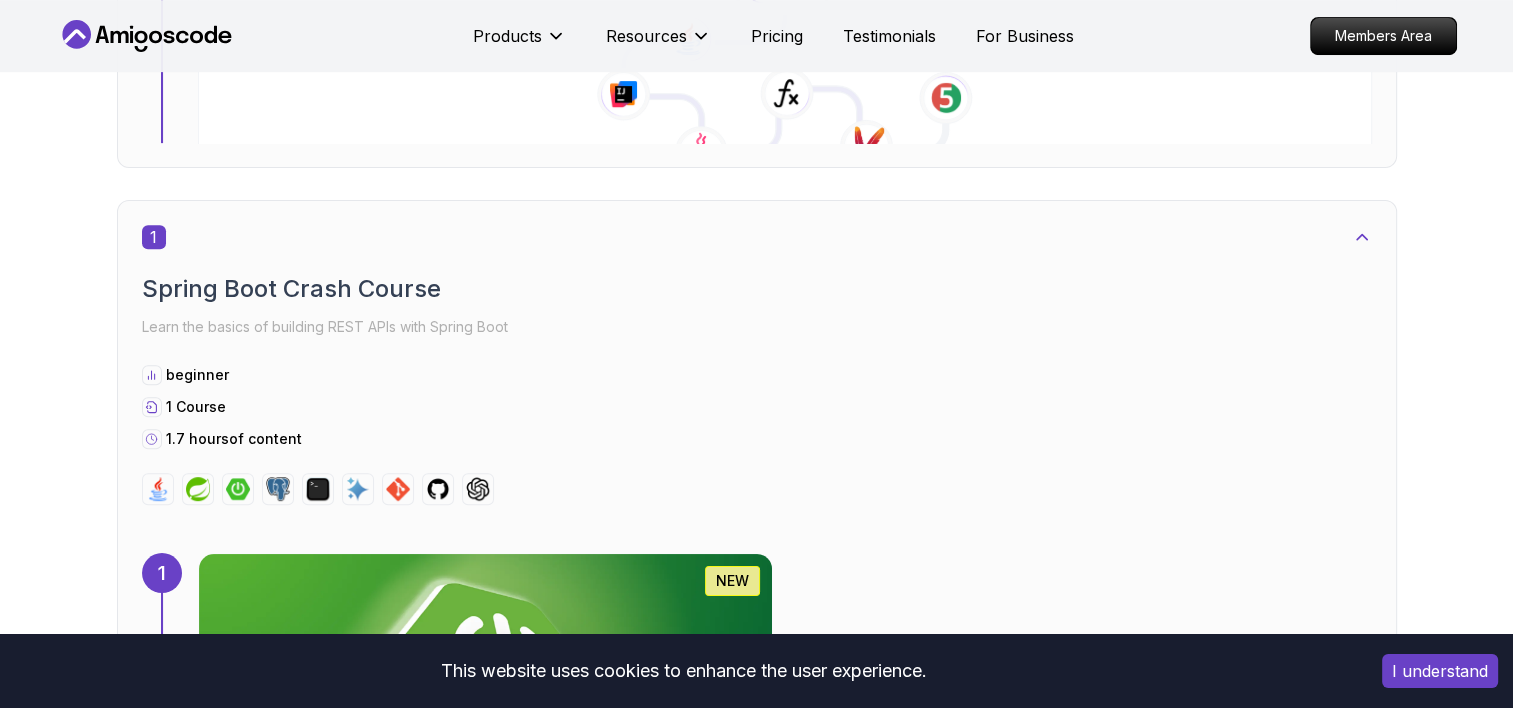 click at bounding box center (158, 489) 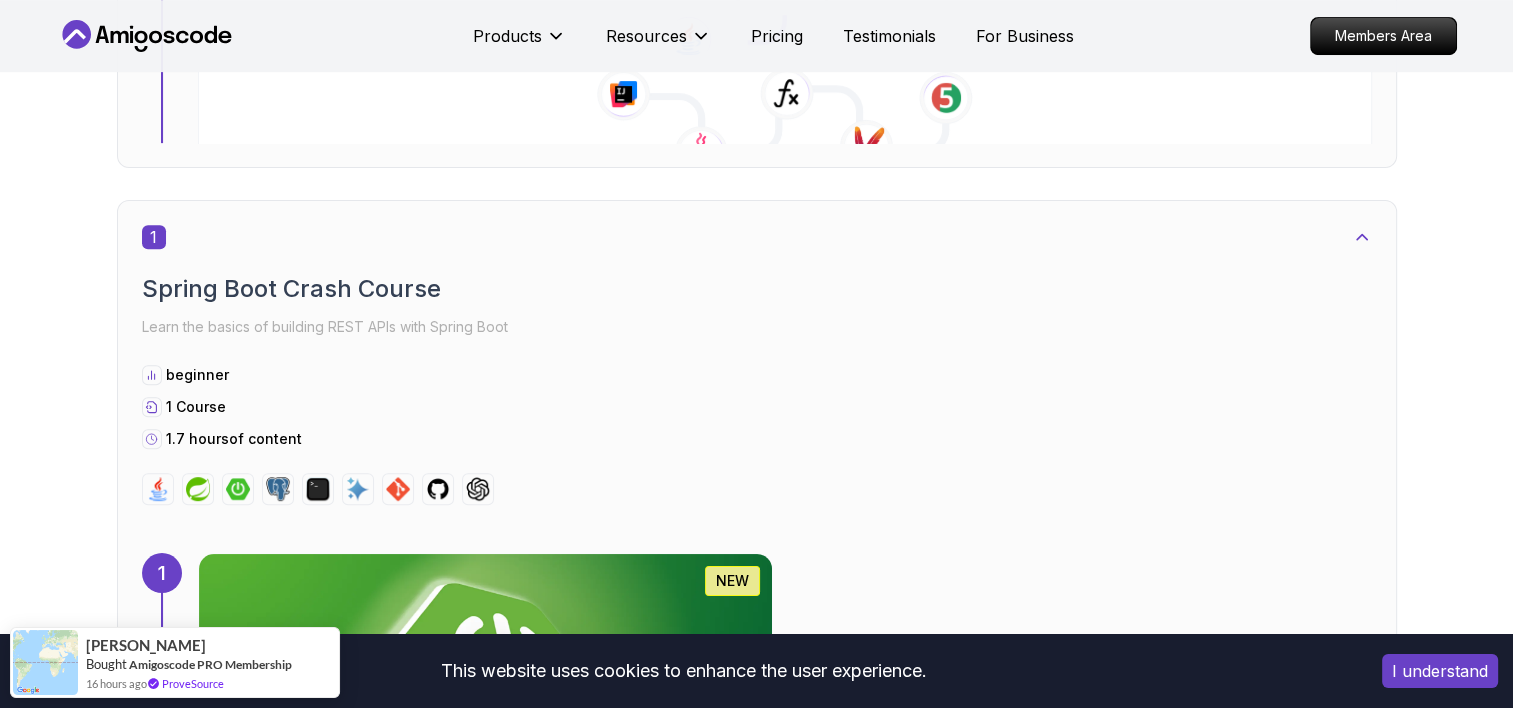 click at bounding box center (198, 489) 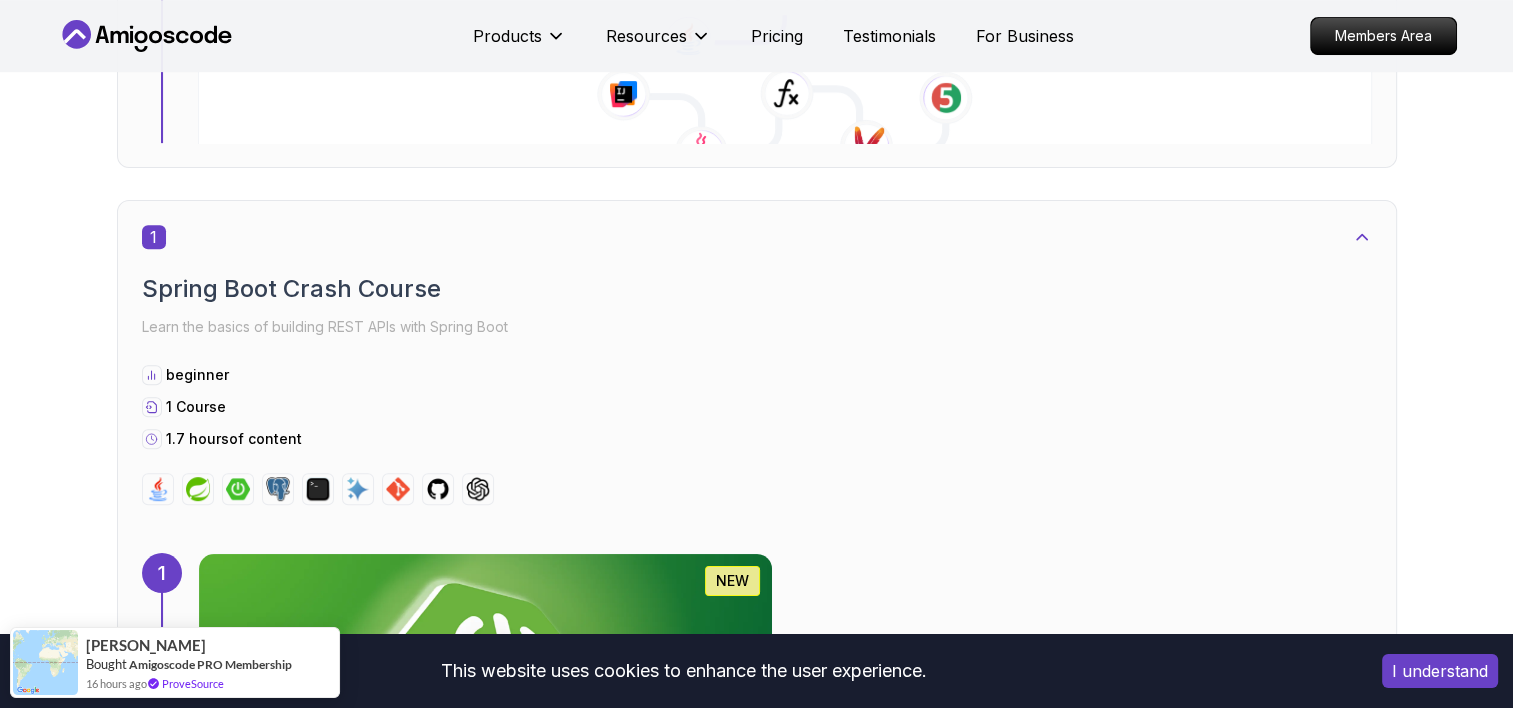 click at bounding box center (238, 489) 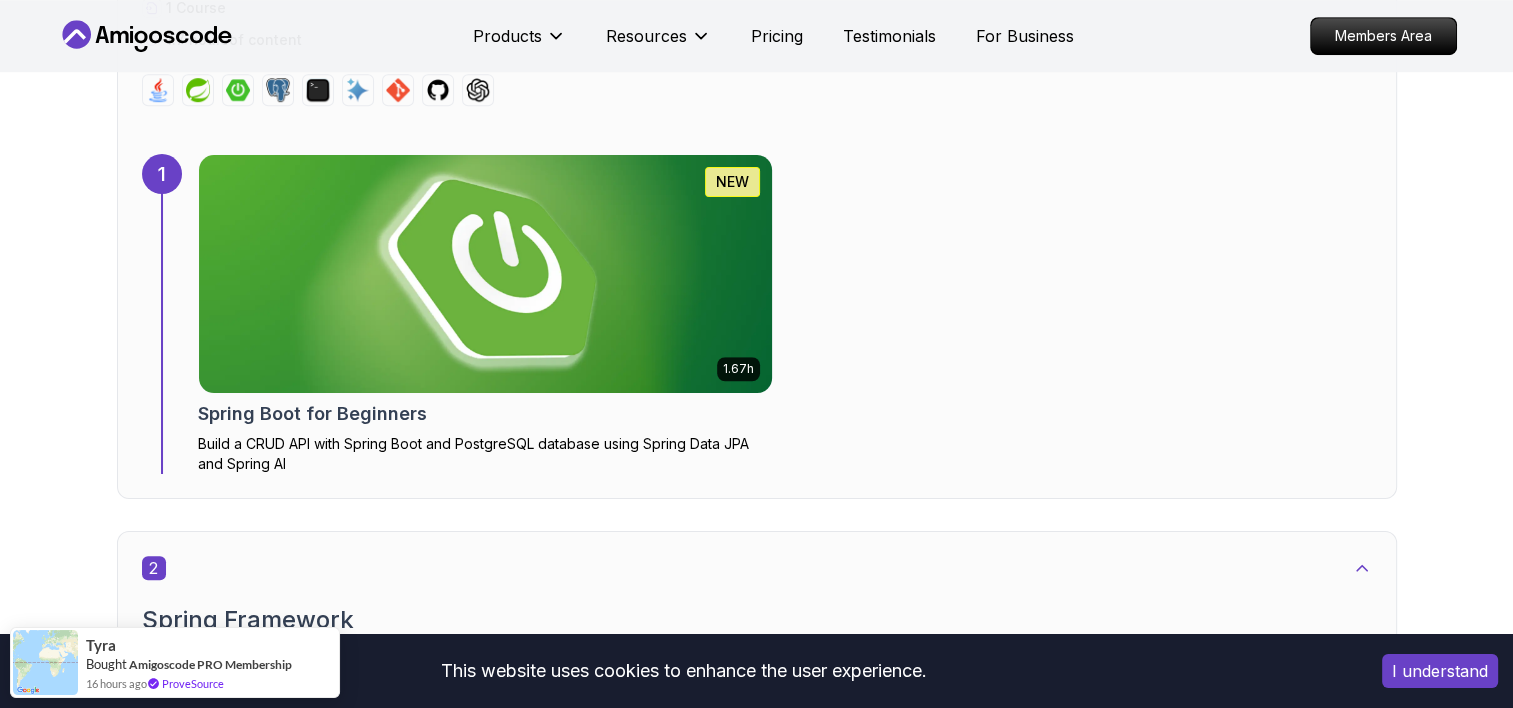 scroll, scrollTop: 1300, scrollLeft: 0, axis: vertical 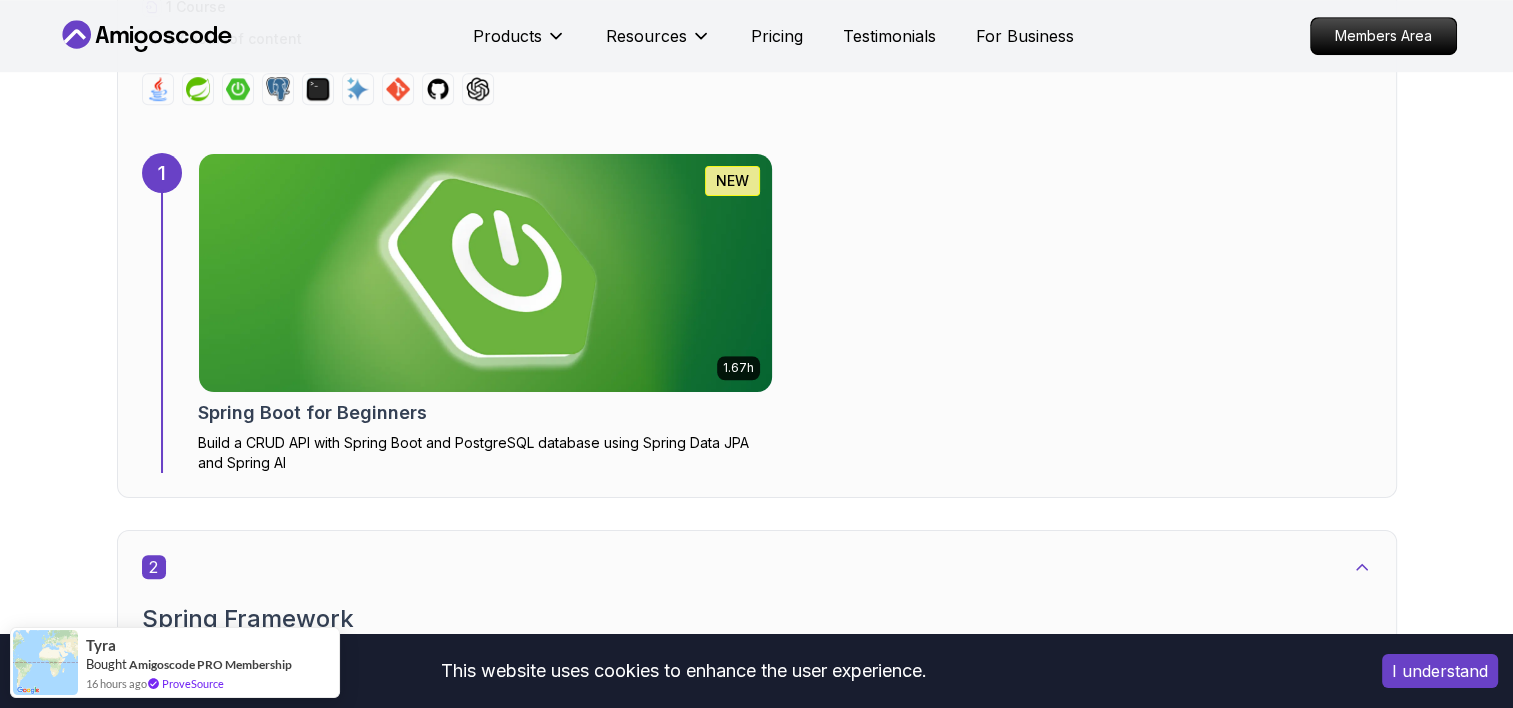 click at bounding box center (485, 273) 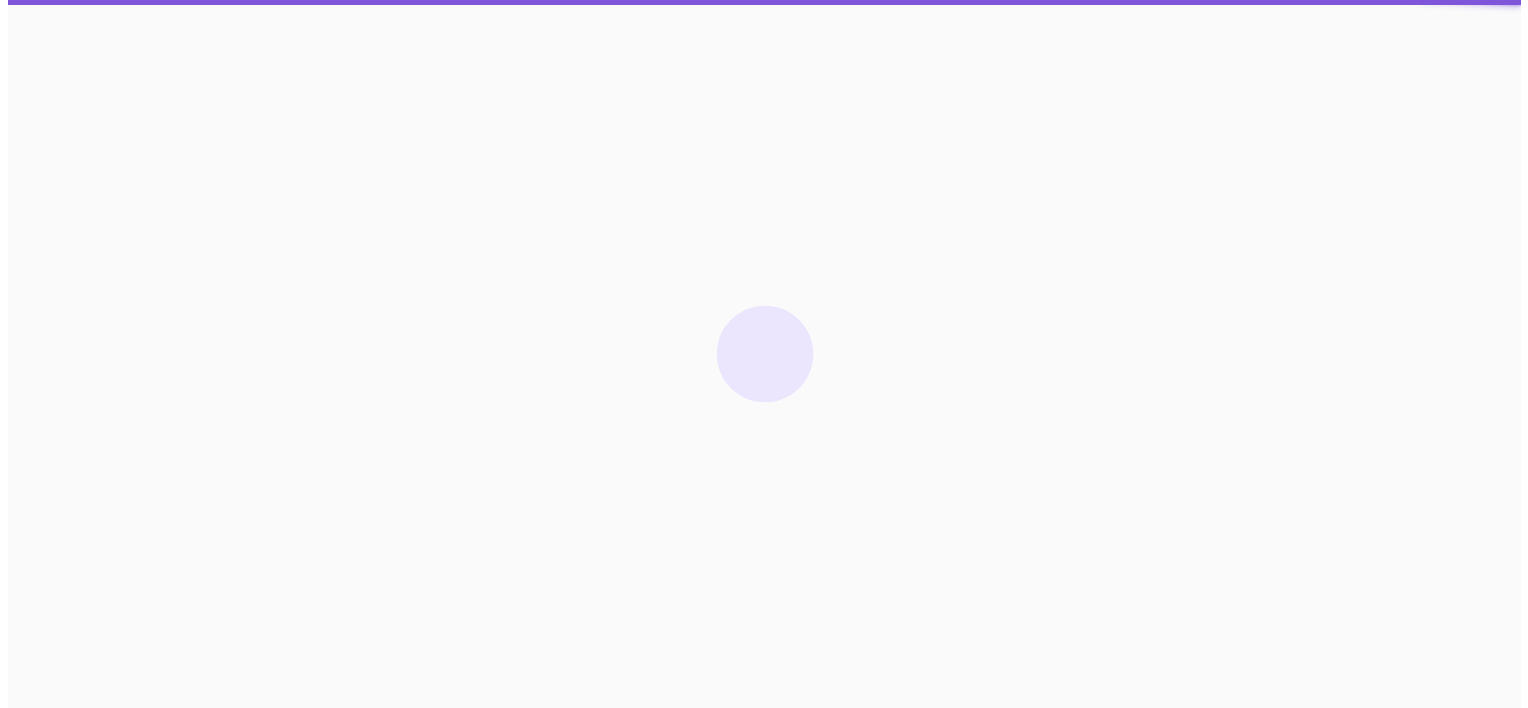 scroll, scrollTop: 0, scrollLeft: 0, axis: both 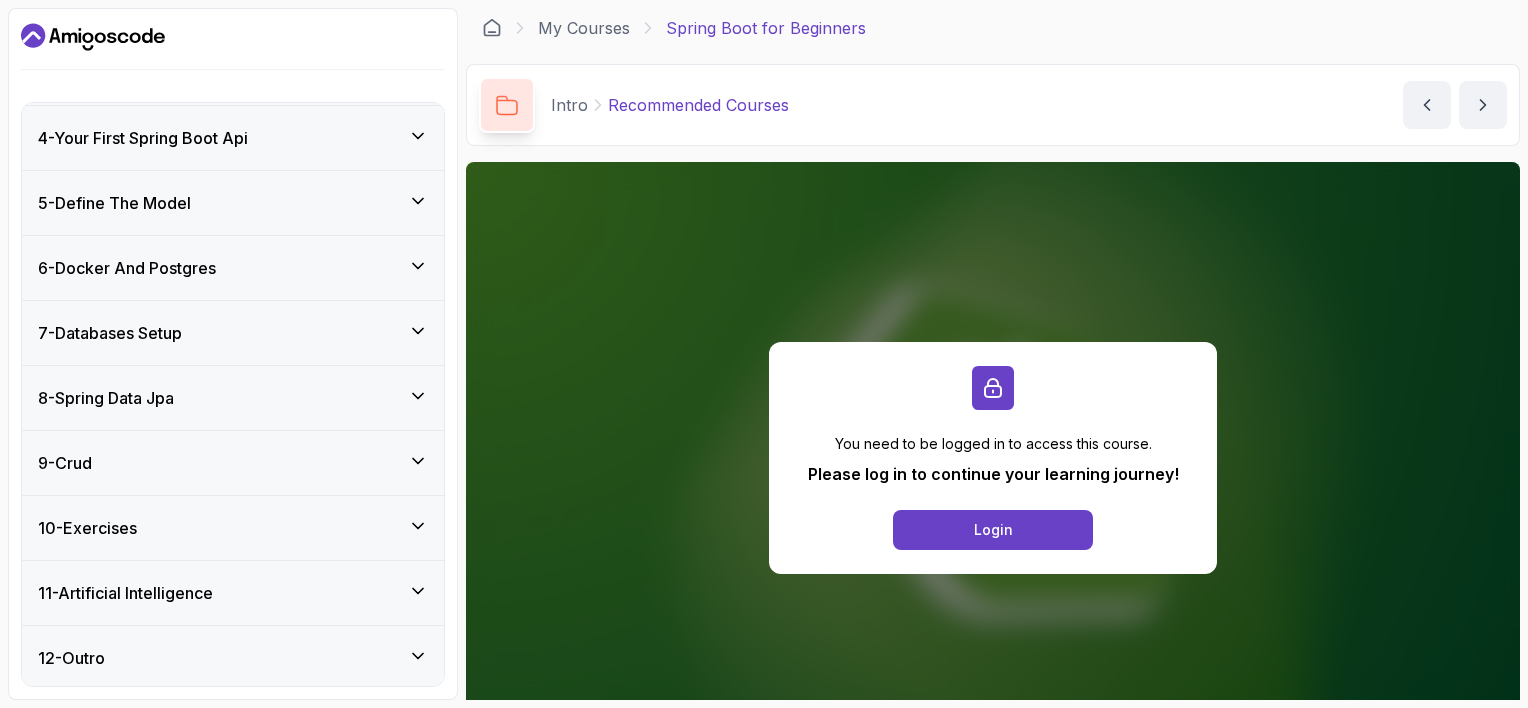 click on "9  -  Crud" at bounding box center (233, 463) 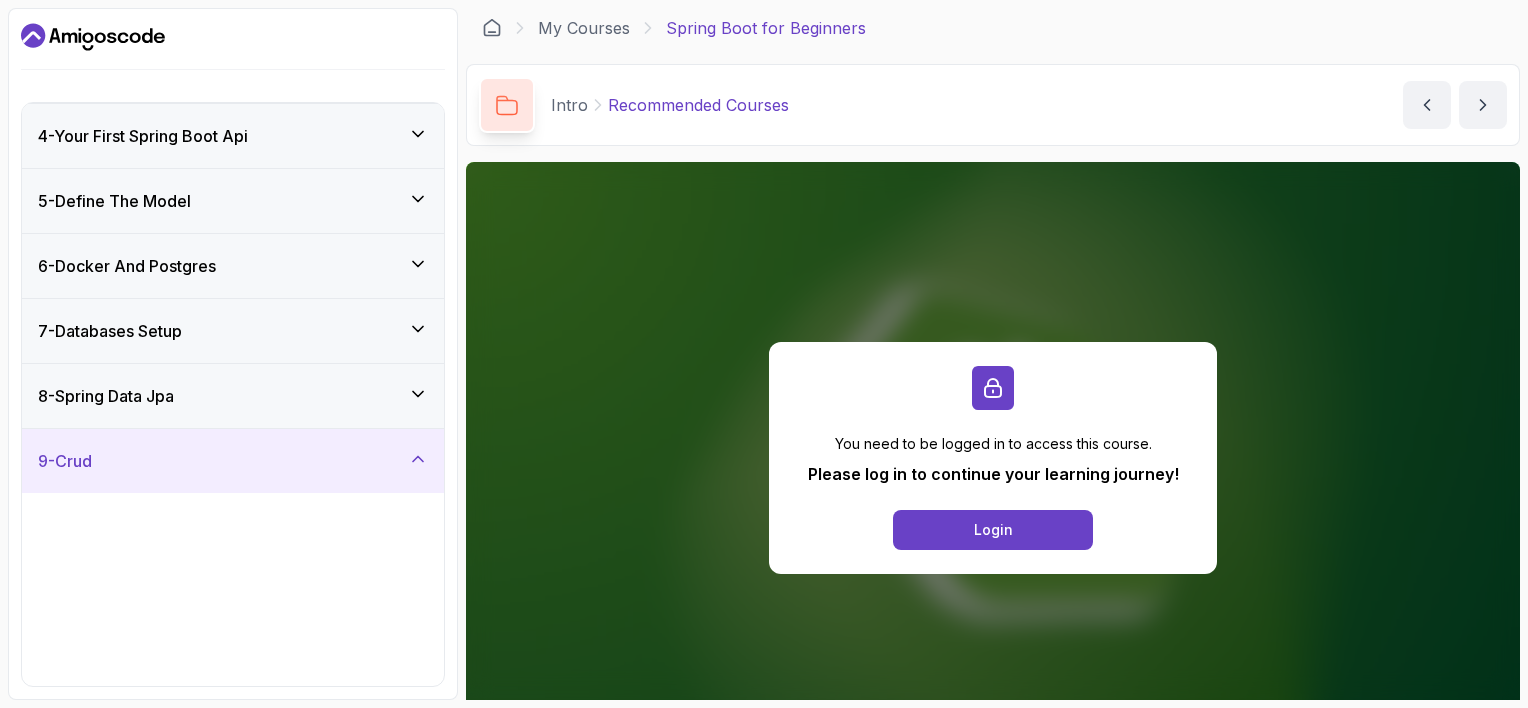 scroll, scrollTop: 192, scrollLeft: 0, axis: vertical 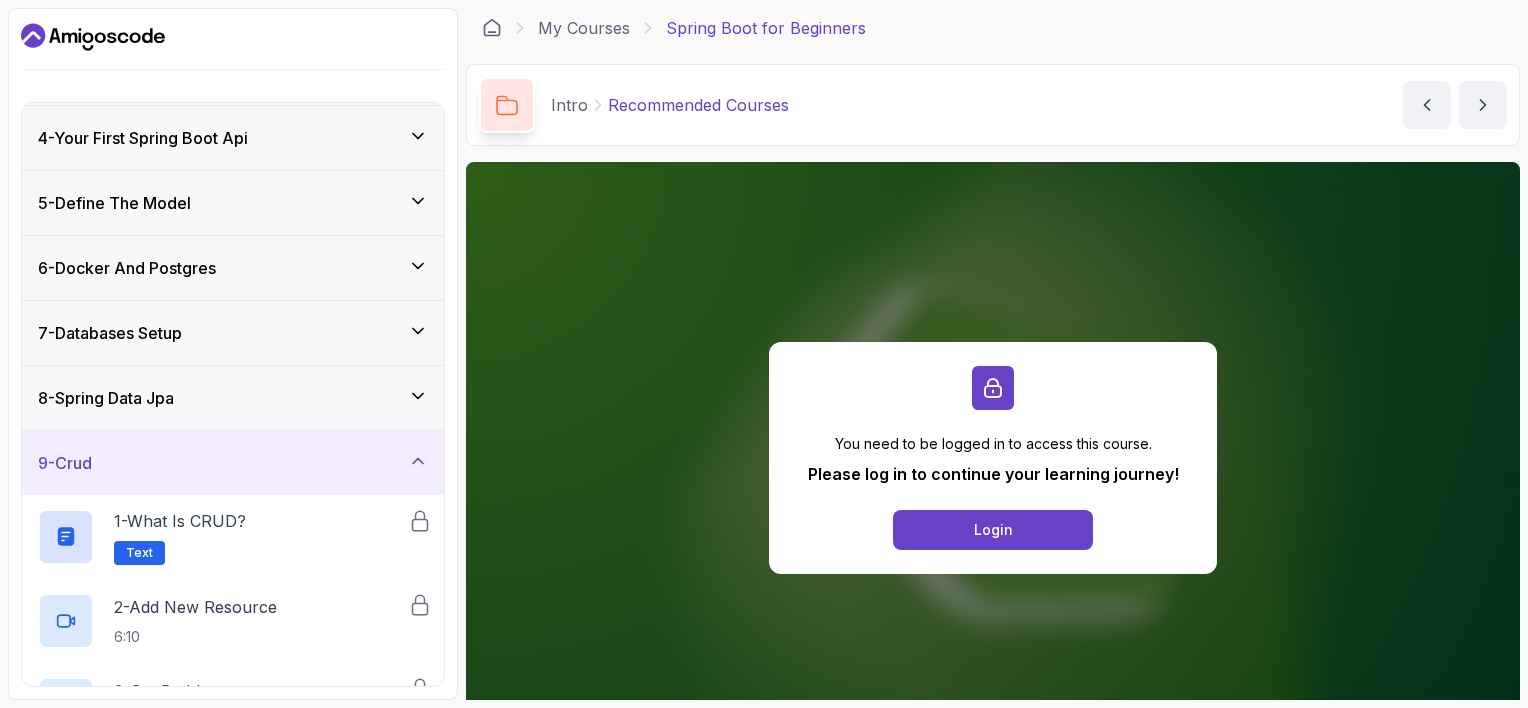 click on "9  -  Crud" at bounding box center [233, 463] 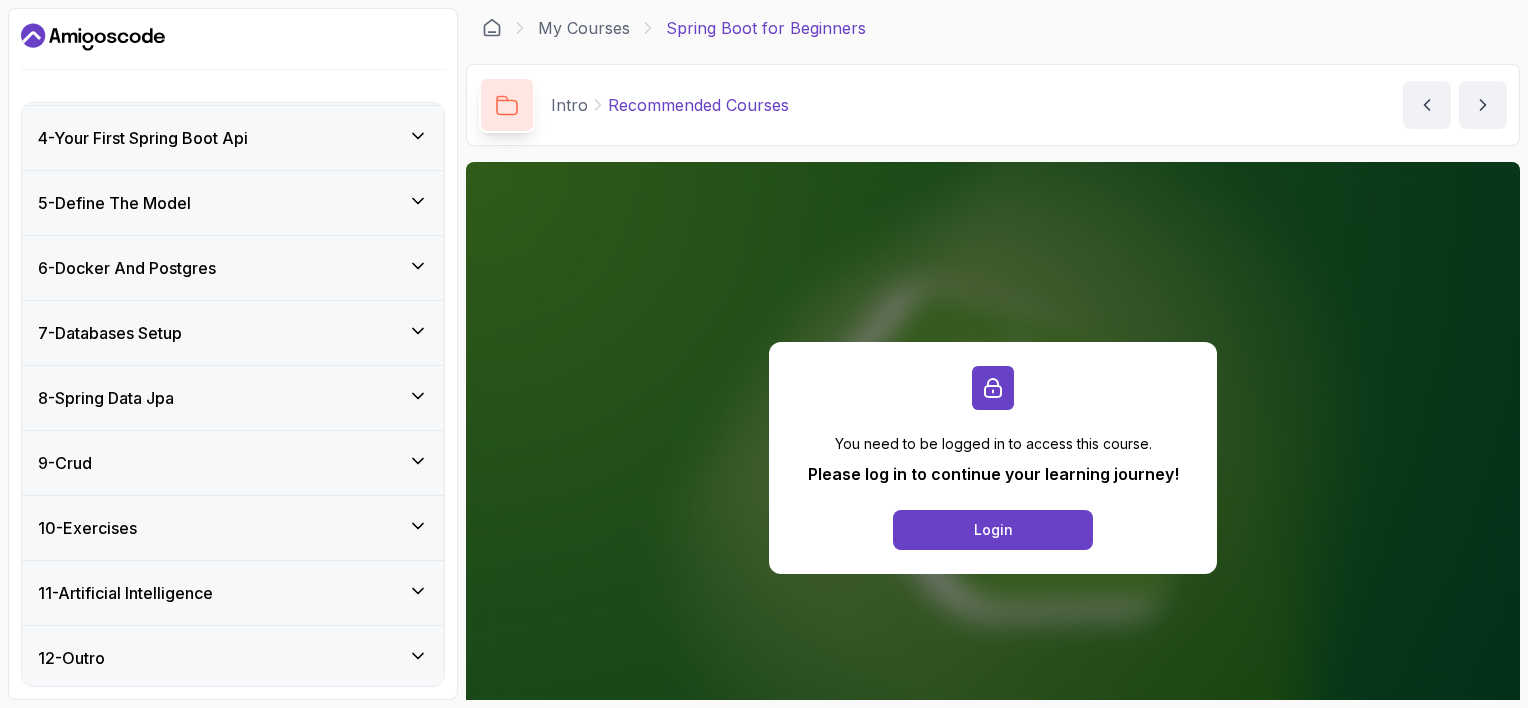 click on "8  -  Spring Data Jpa" at bounding box center [233, 398] 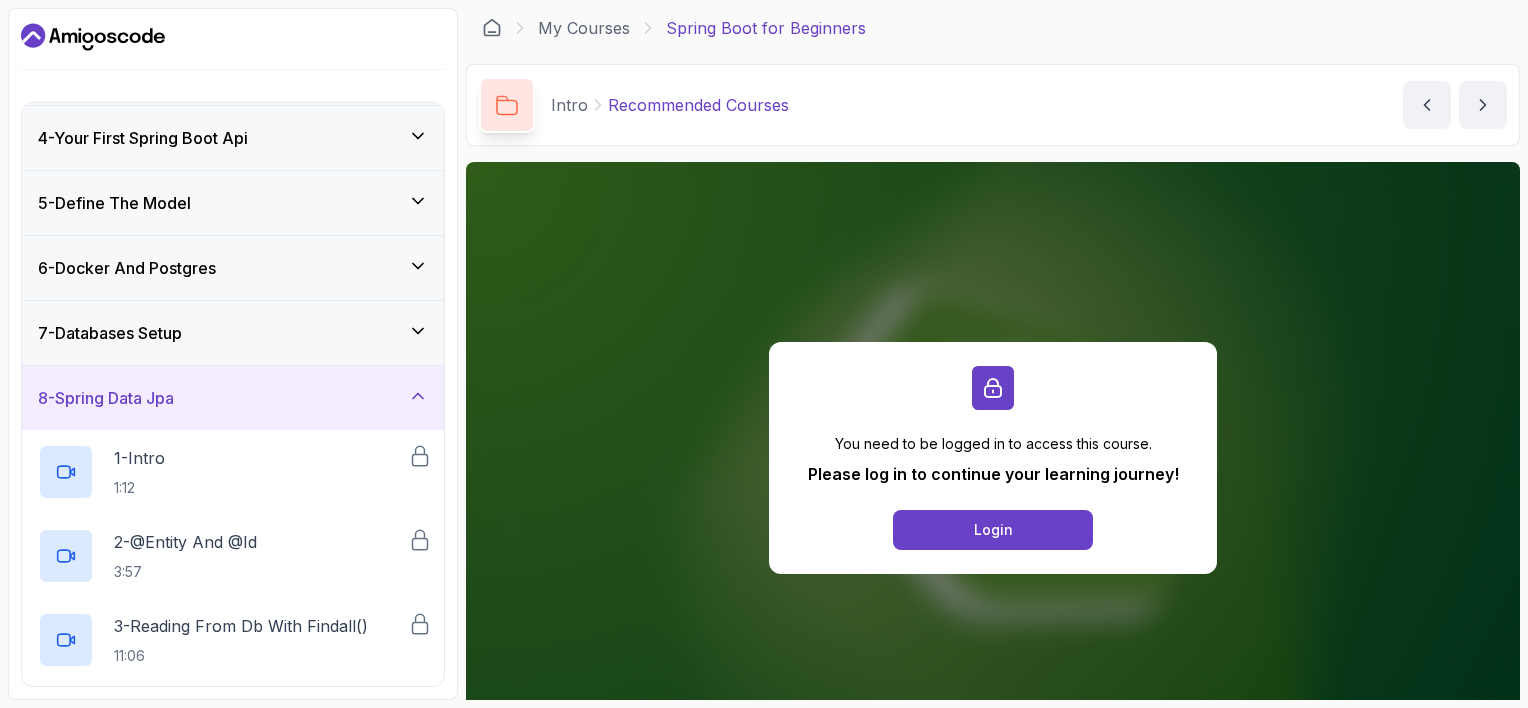 click on "8  -  Spring Data Jpa" at bounding box center (233, 398) 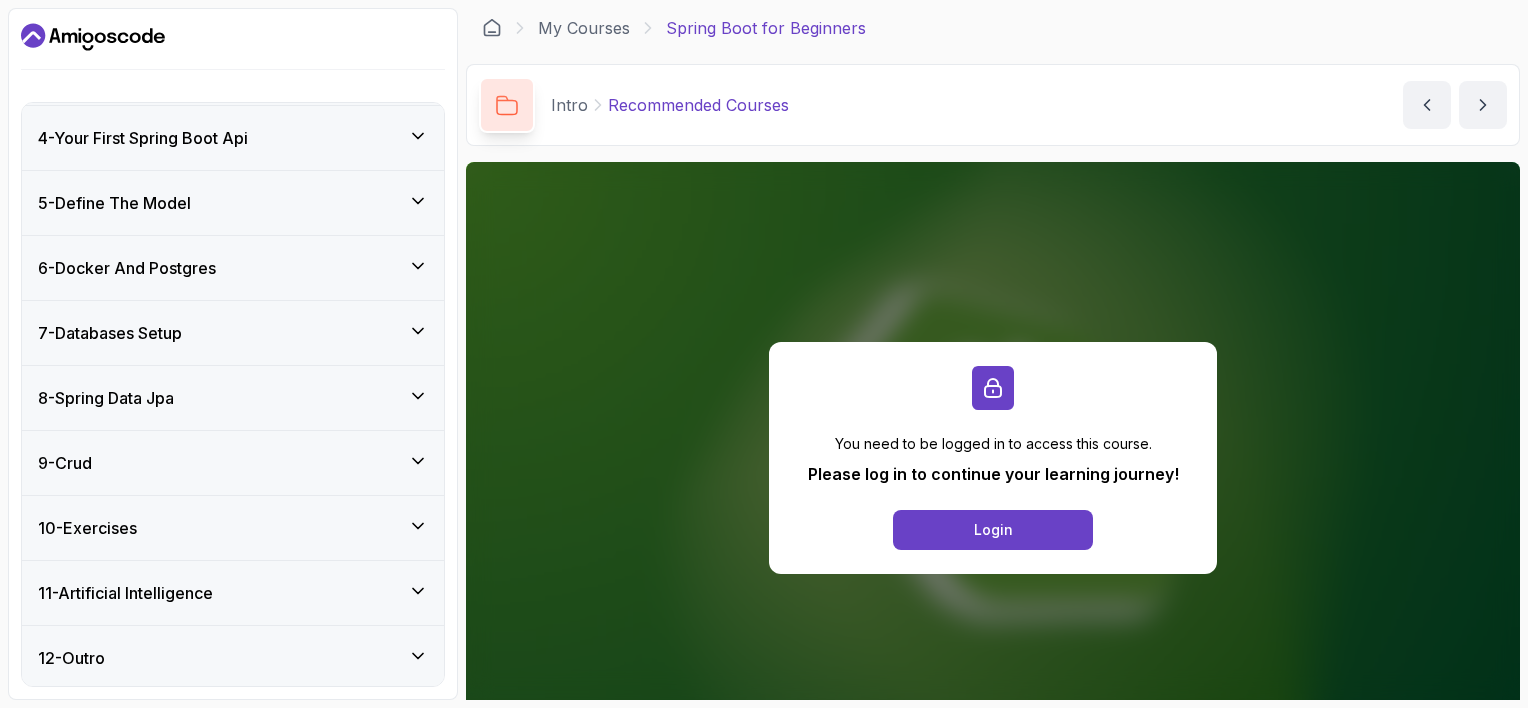 click on "8  -  Spring Data Jpa" at bounding box center (233, 398) 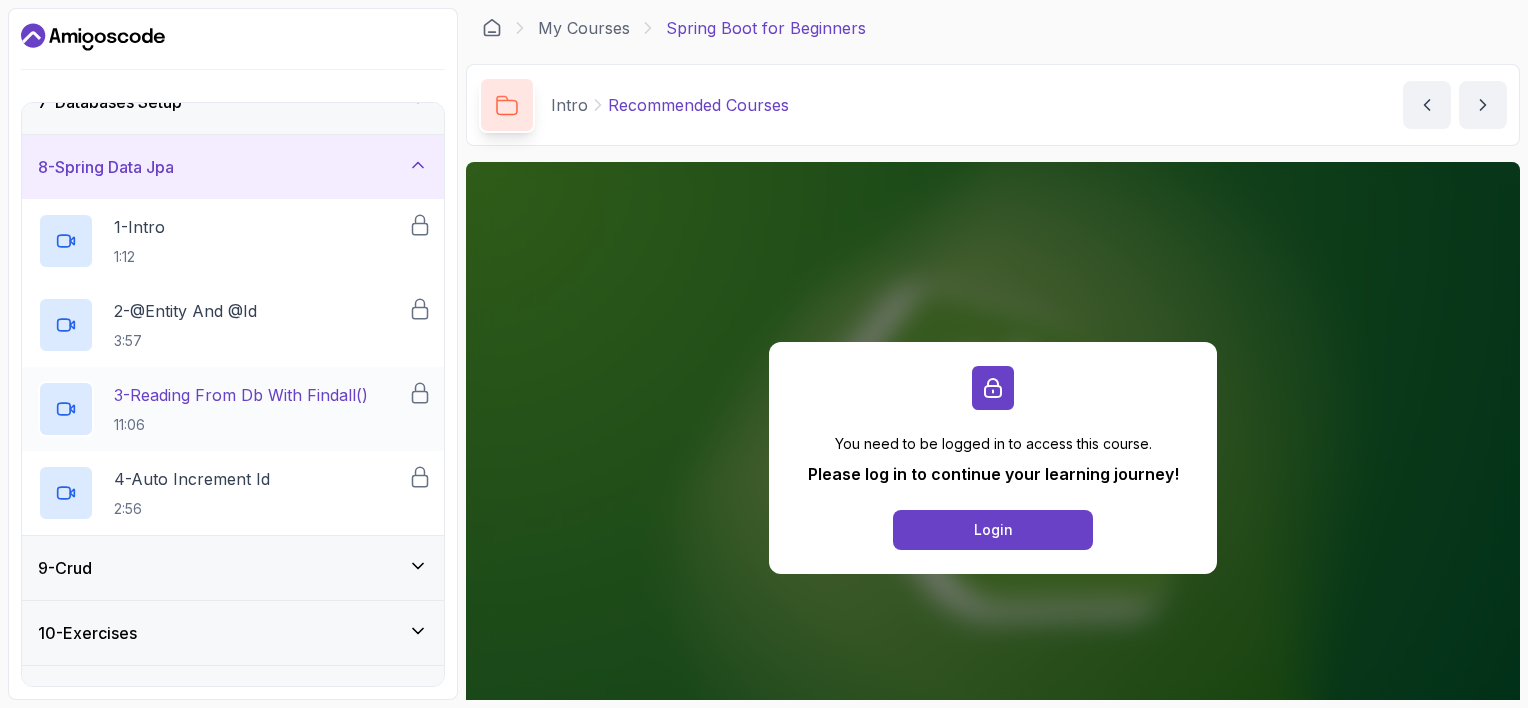 scroll, scrollTop: 392, scrollLeft: 0, axis: vertical 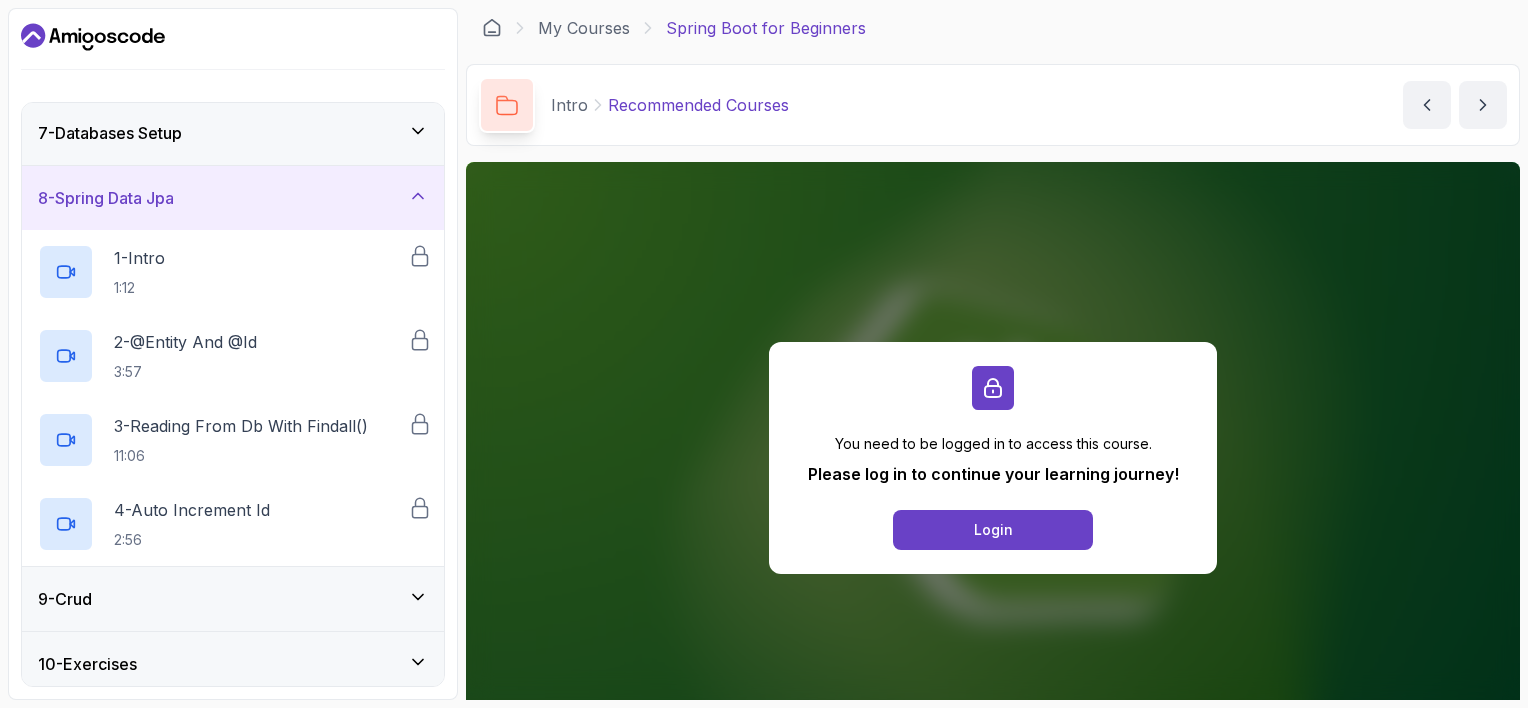 click on "8  -  Spring Data Jpa" at bounding box center [233, 198] 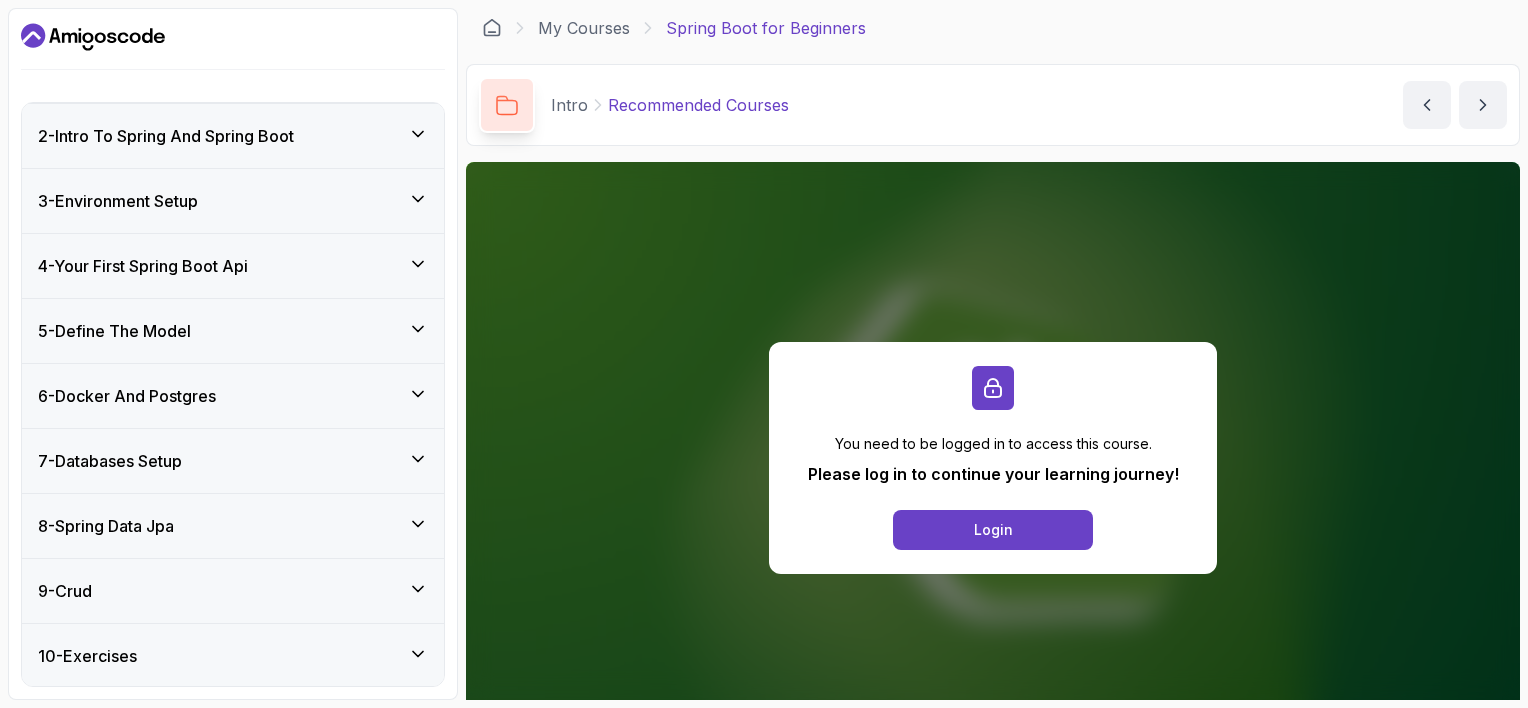 scroll, scrollTop: 0, scrollLeft: 0, axis: both 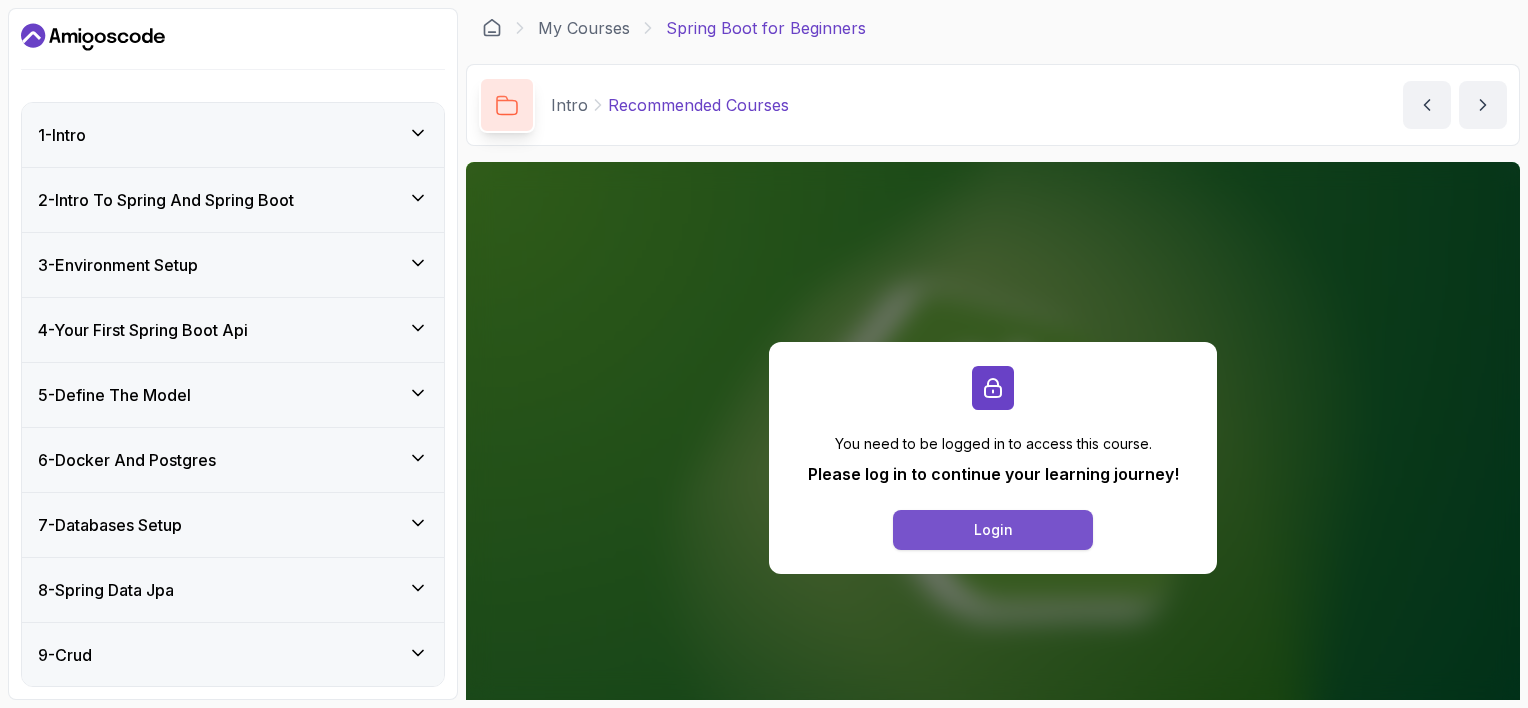 click on "Login" at bounding box center [993, 530] 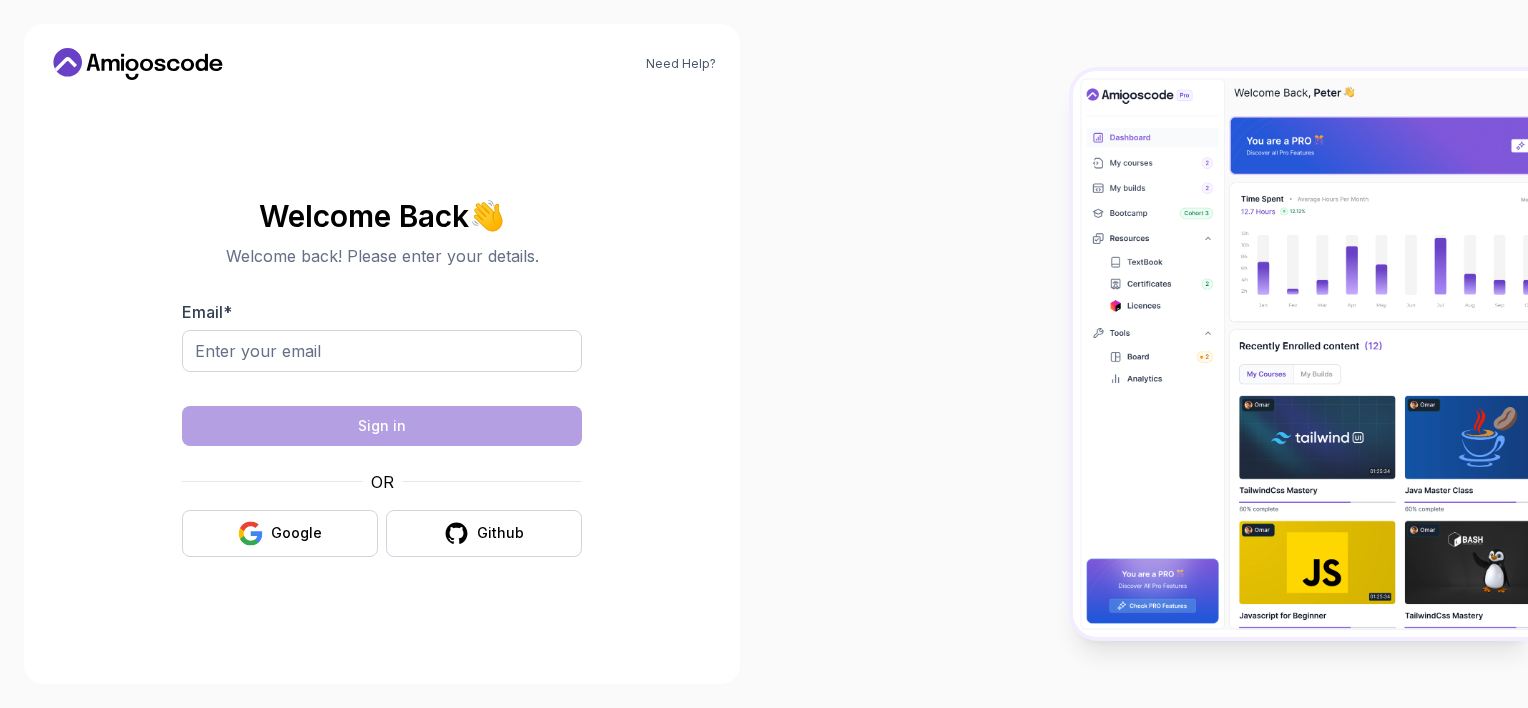 scroll, scrollTop: 0, scrollLeft: 0, axis: both 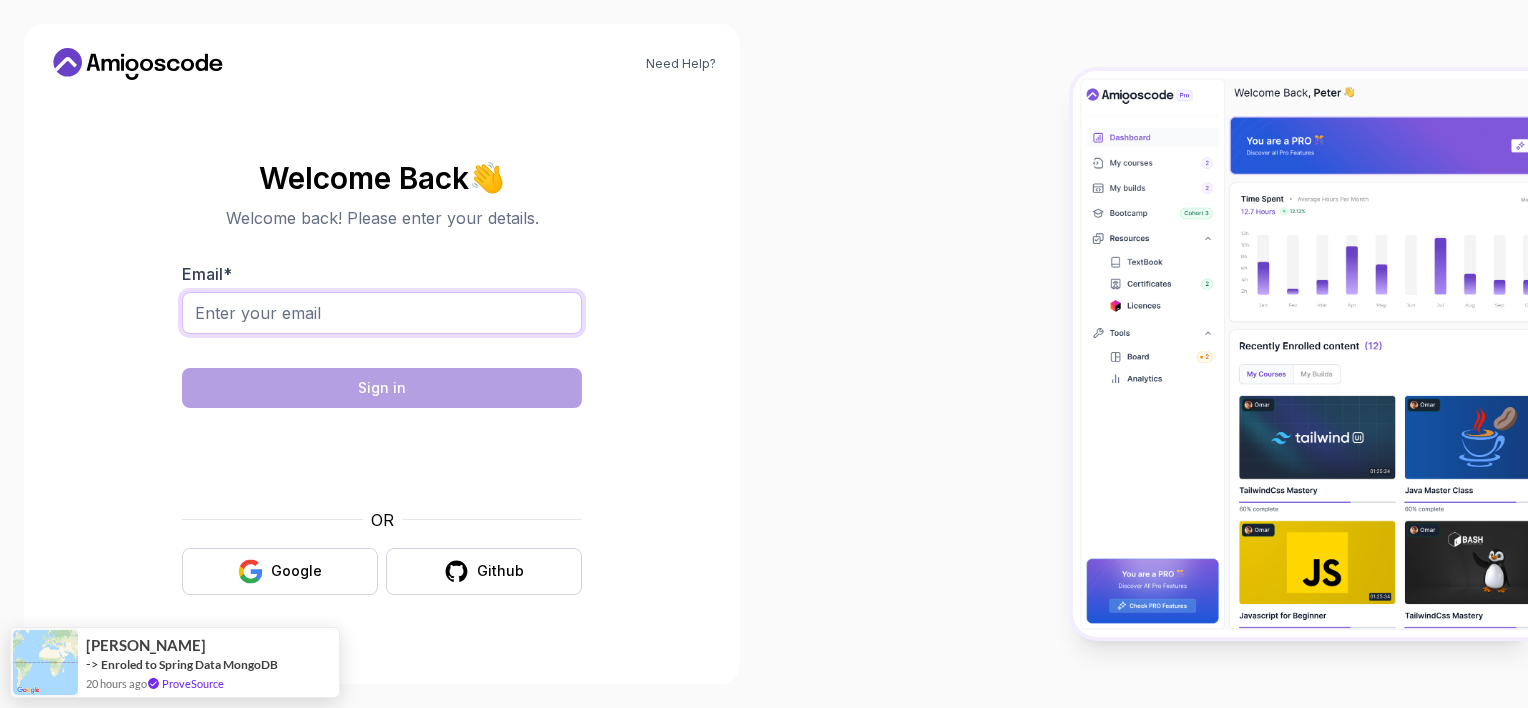 click on "Email *" at bounding box center [382, 313] 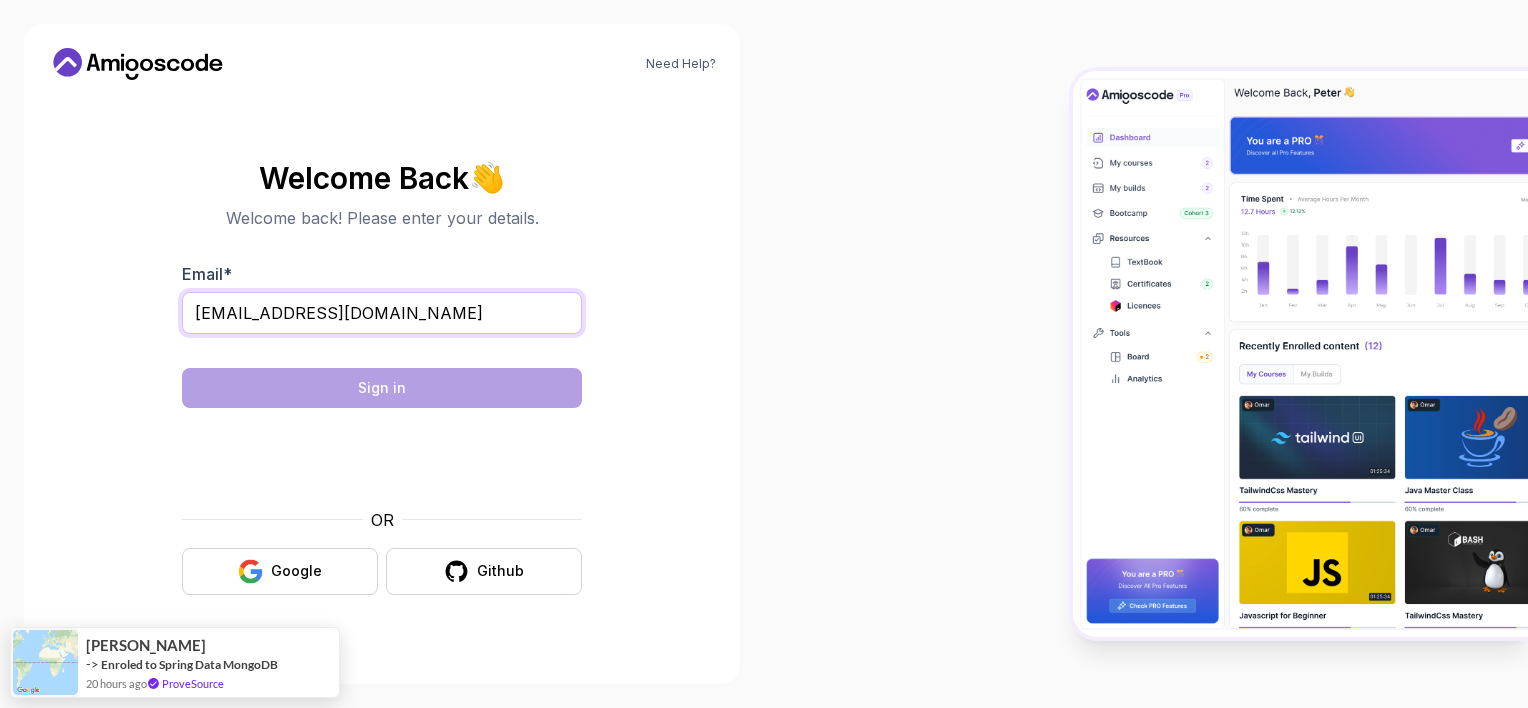 drag, startPoint x: 422, startPoint y: 305, endPoint x: 58, endPoint y: 290, distance: 364.30893 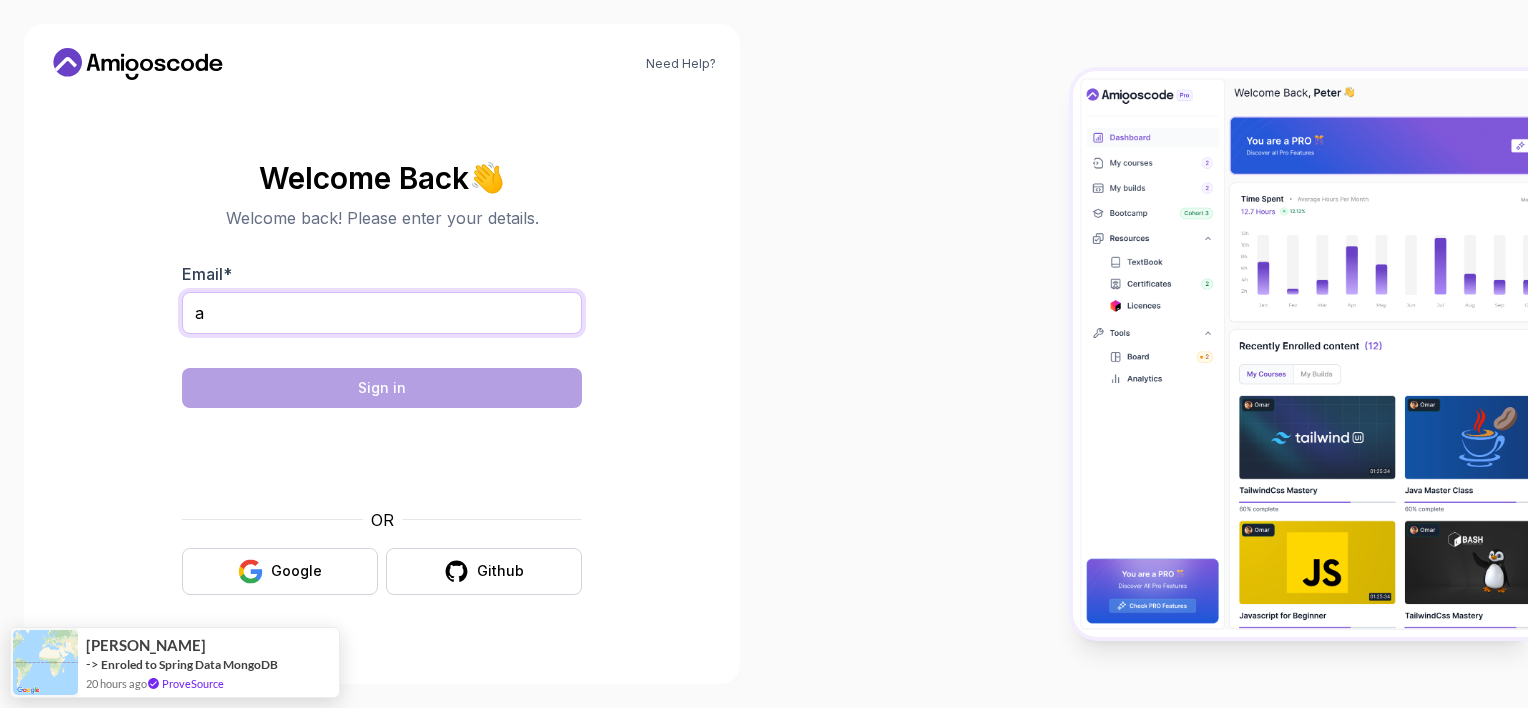 type on "abhishekgrdacchu@gmail.com" 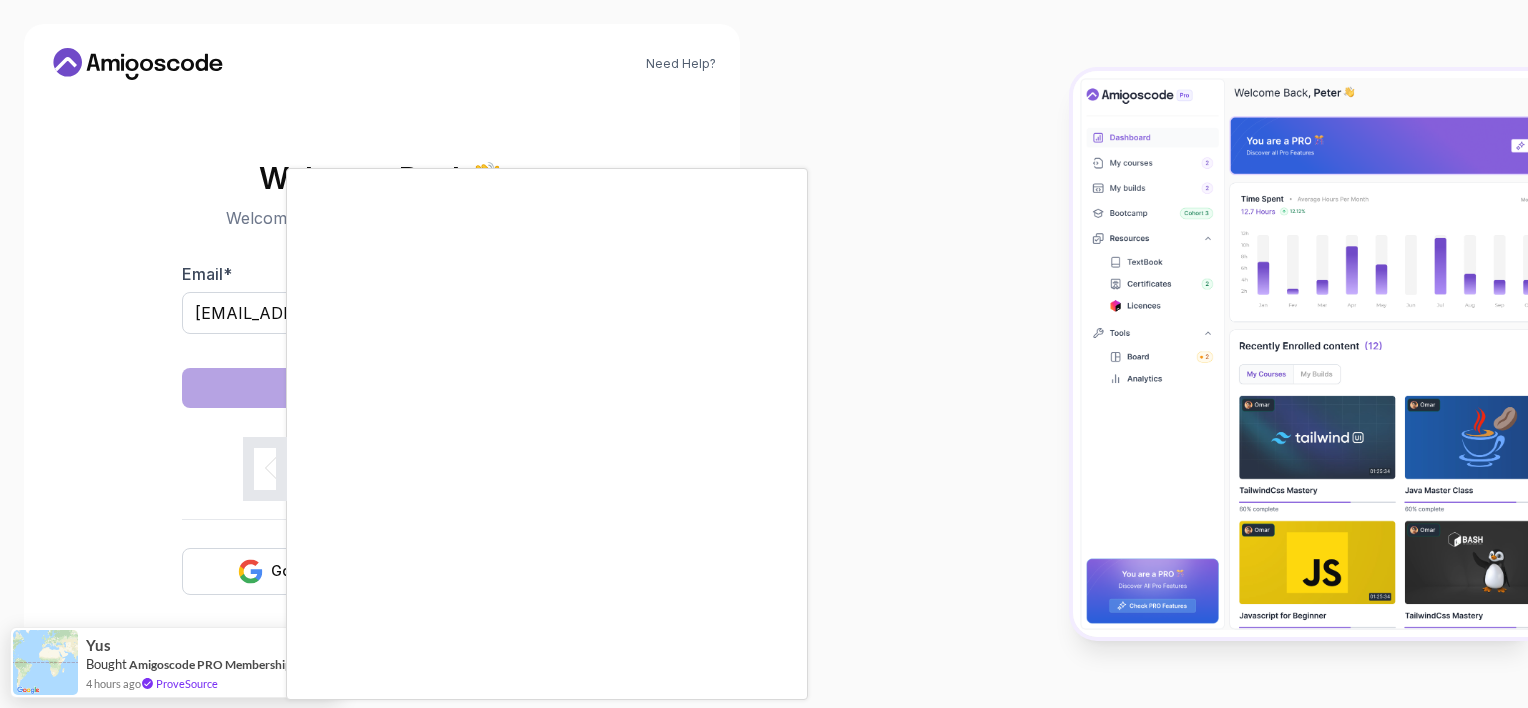 click at bounding box center [764, 354] 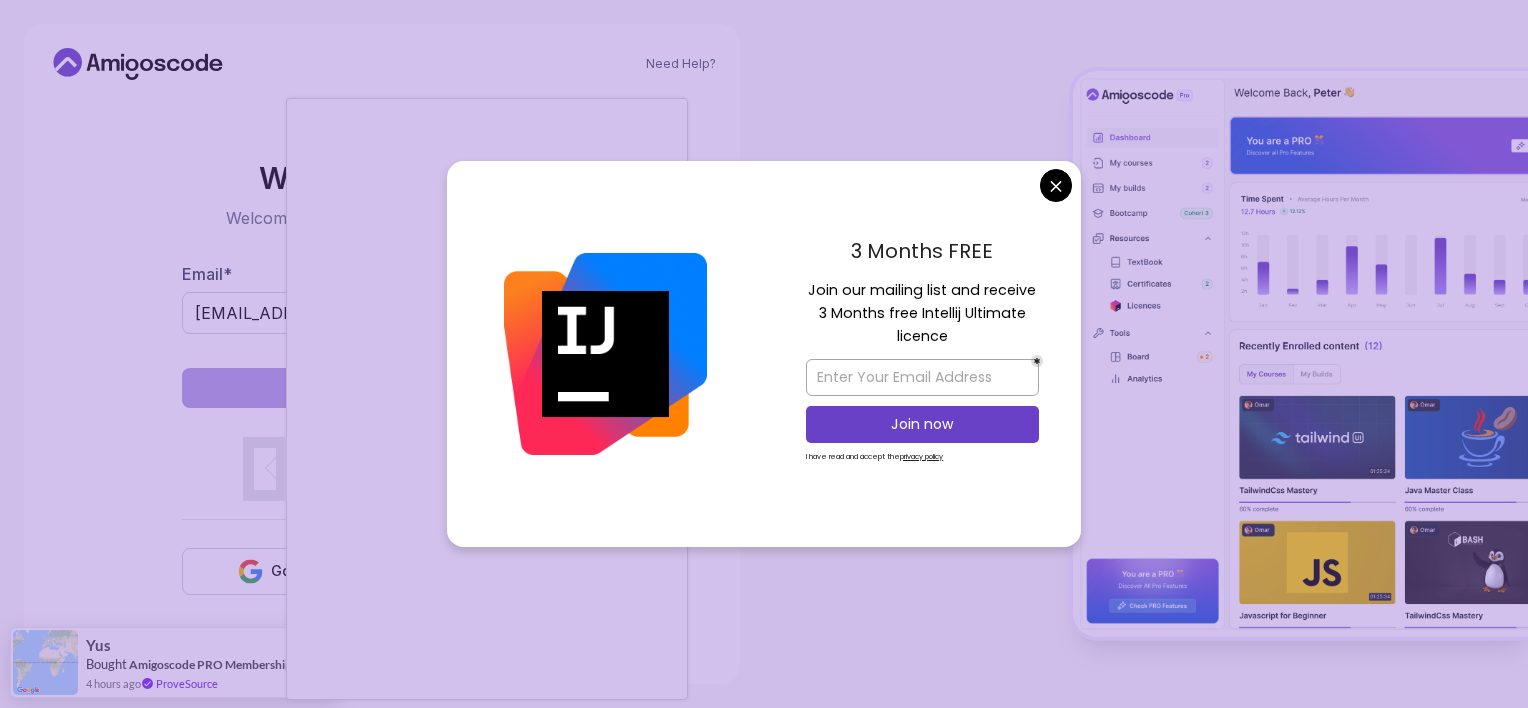 click on "Need Help? Welcome Back 👋 Welcome back! Please enter your details. Email * abhishekgrdacchu@gmail.com Sign in OR Google Github
Yus Bought   Amigoscode PRO Membership 4 hours ago     ProveSource" at bounding box center [764, 354] 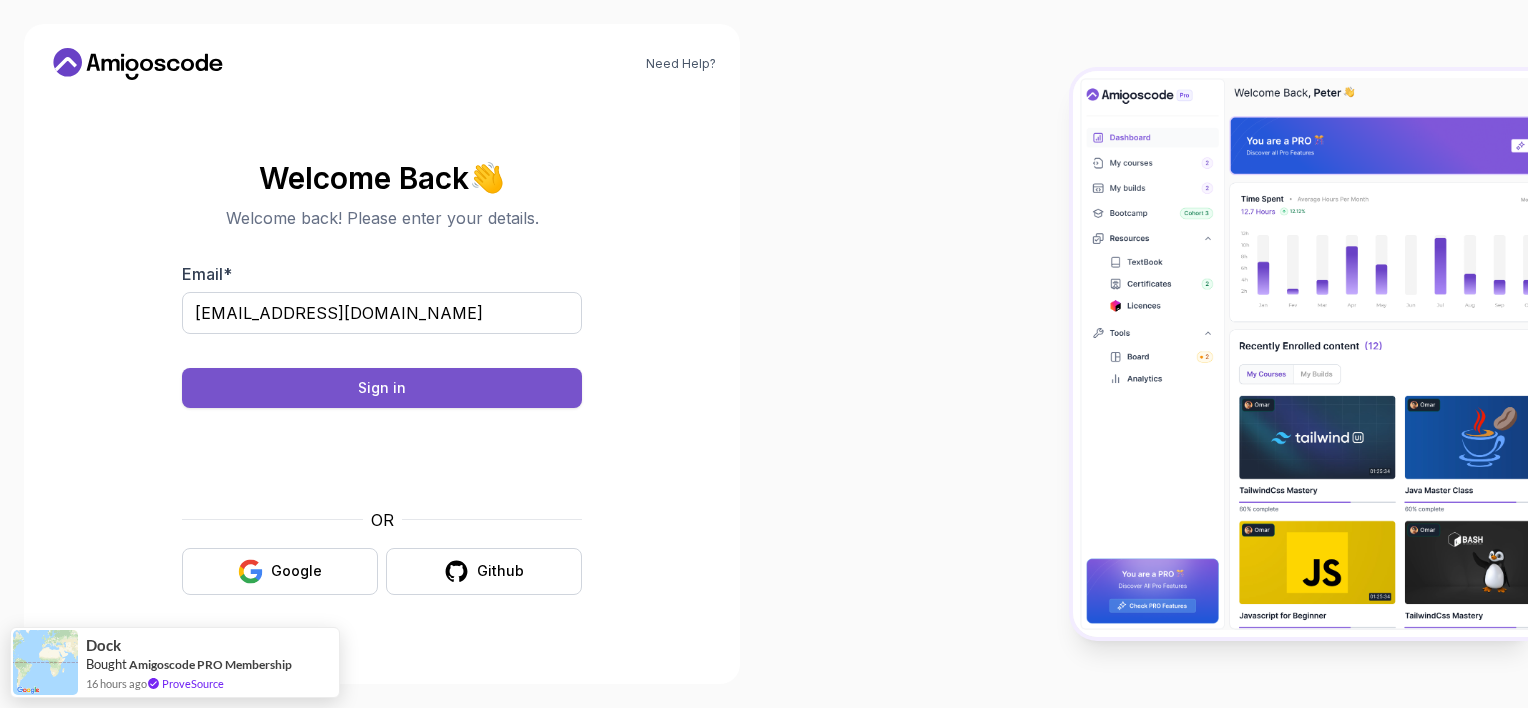 click on "Sign in" at bounding box center (382, 388) 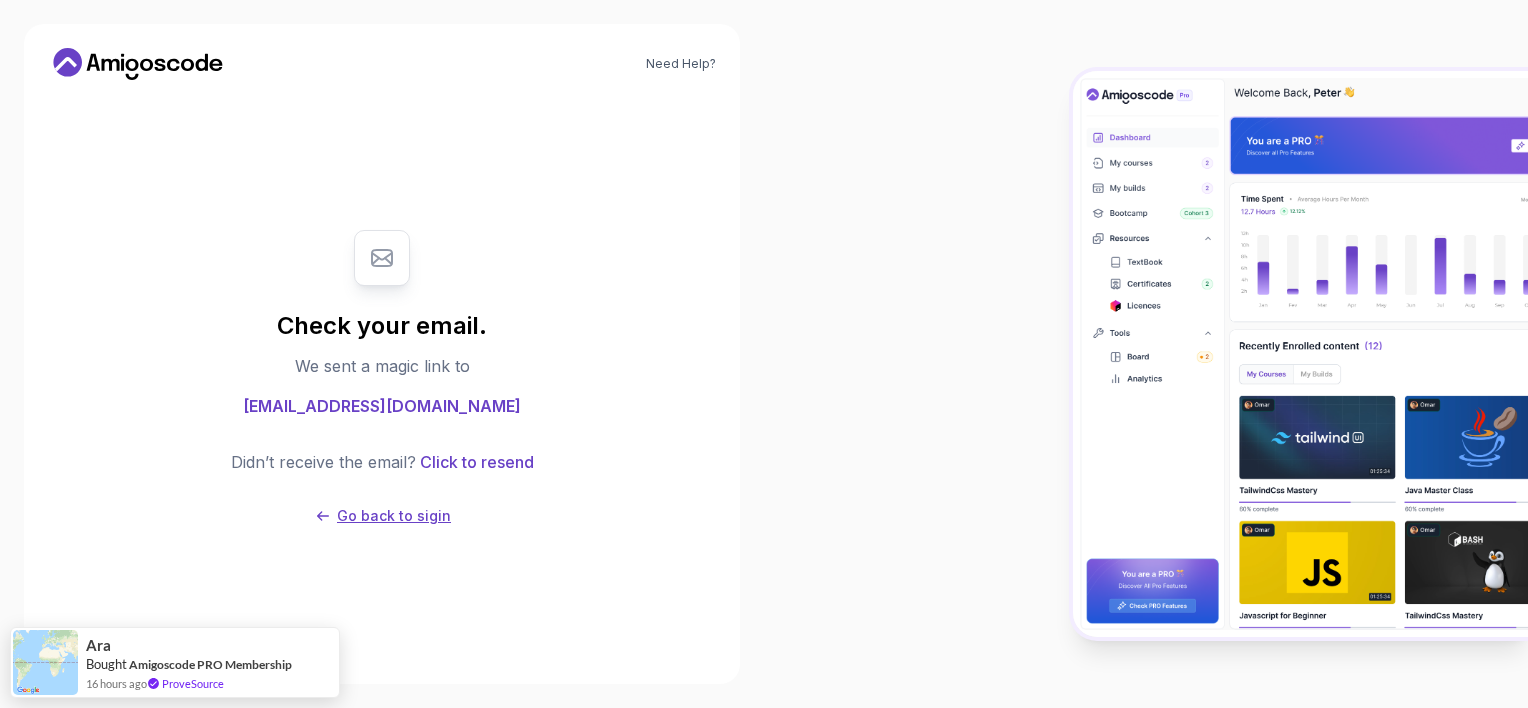 click on "Go back to sigin" at bounding box center (394, 516) 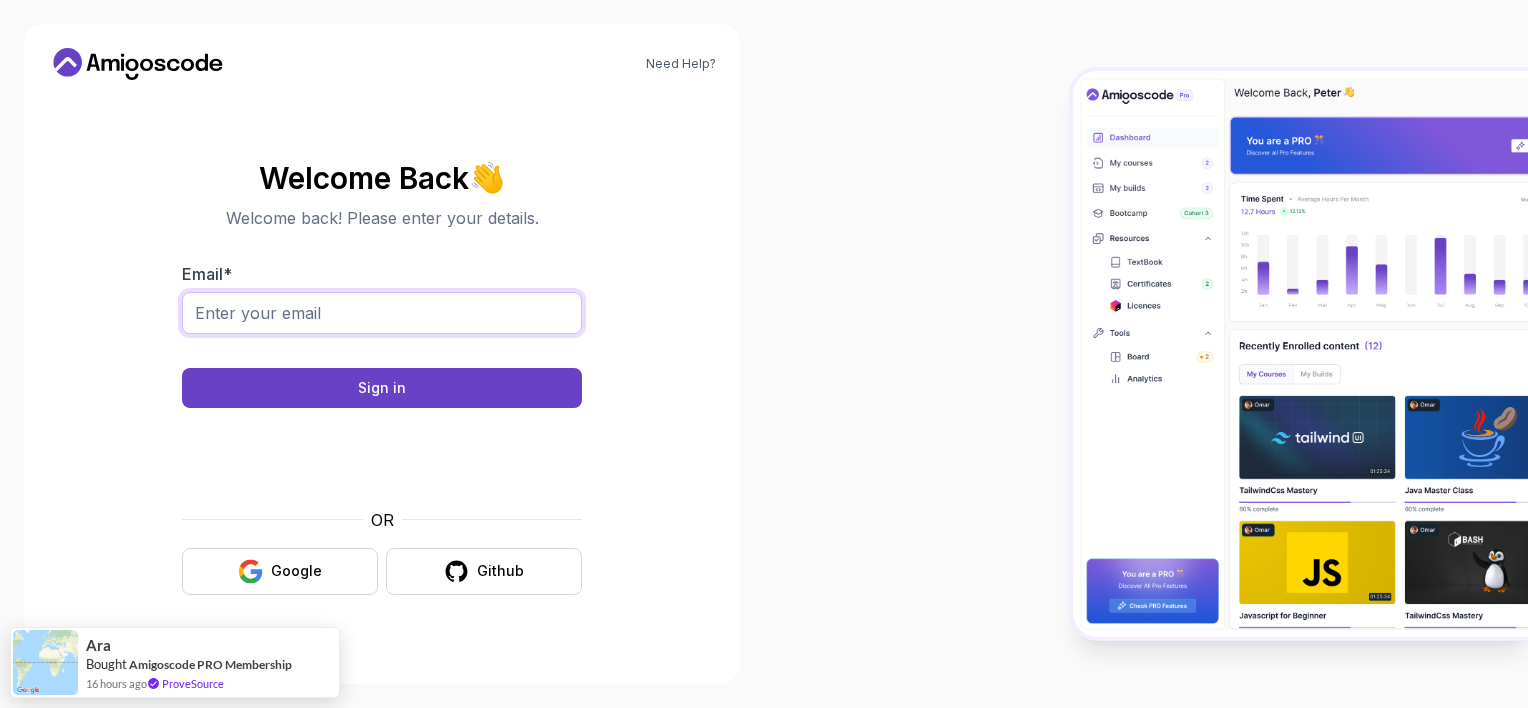 click on "Email *" at bounding box center (382, 313) 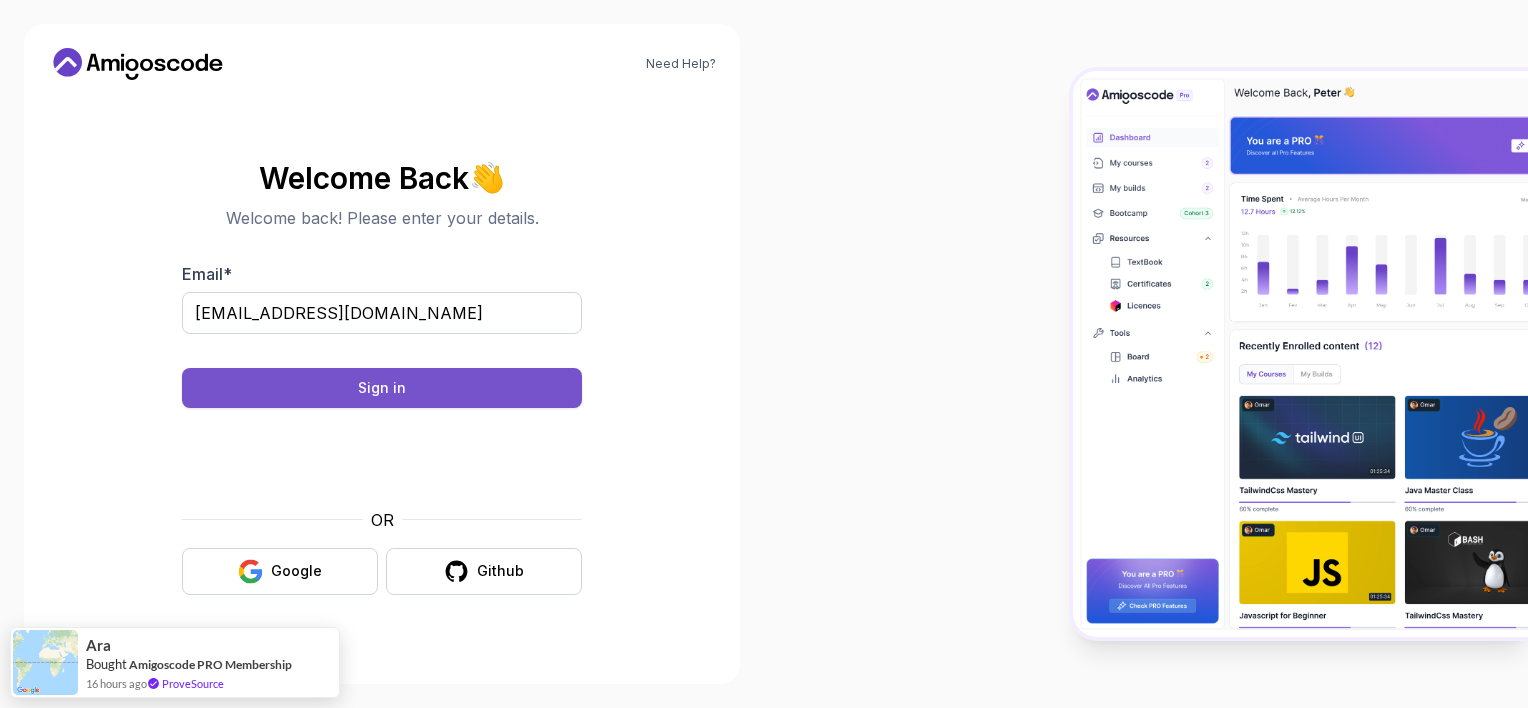 click on "Sign in" at bounding box center [382, 388] 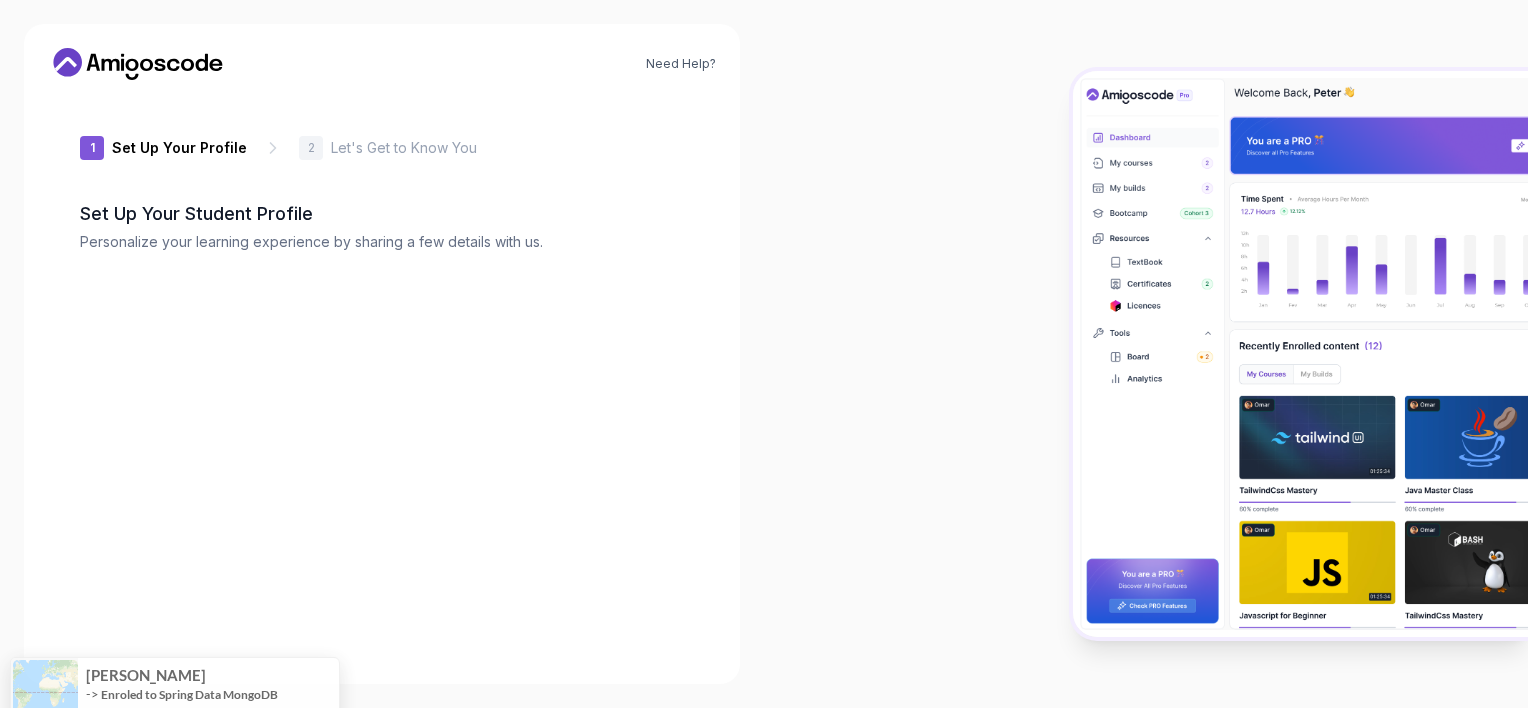 scroll, scrollTop: 0, scrollLeft: 0, axis: both 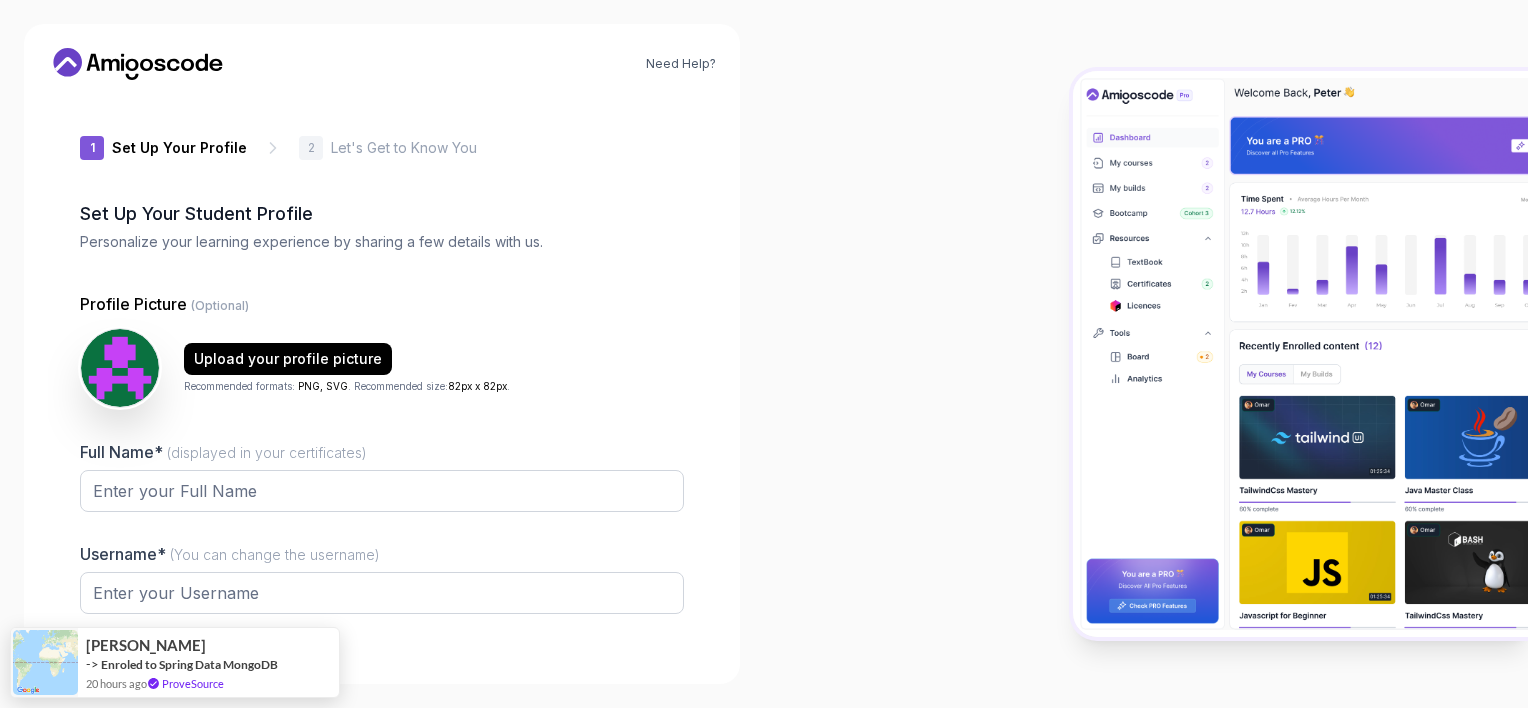 type on "daringwolf13d60" 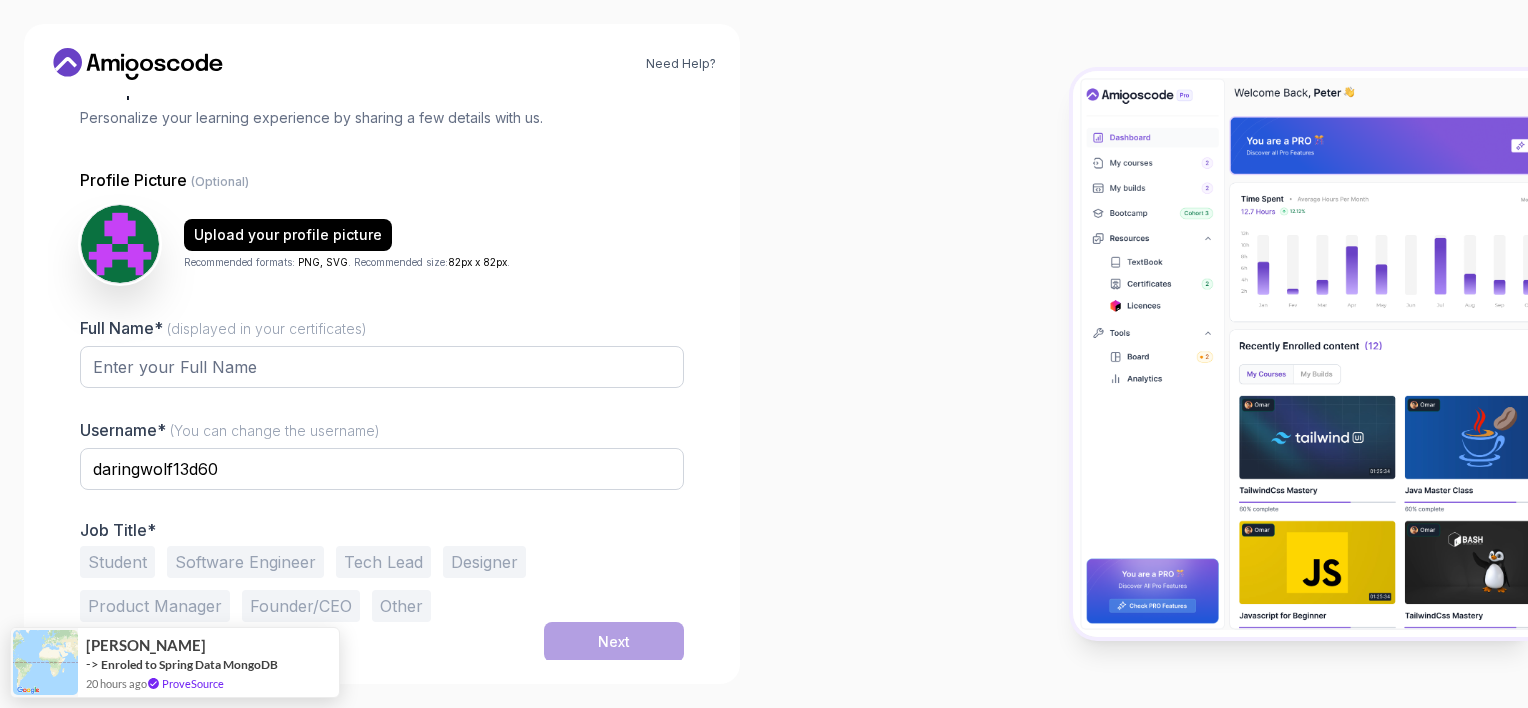 scroll, scrollTop: 125, scrollLeft: 0, axis: vertical 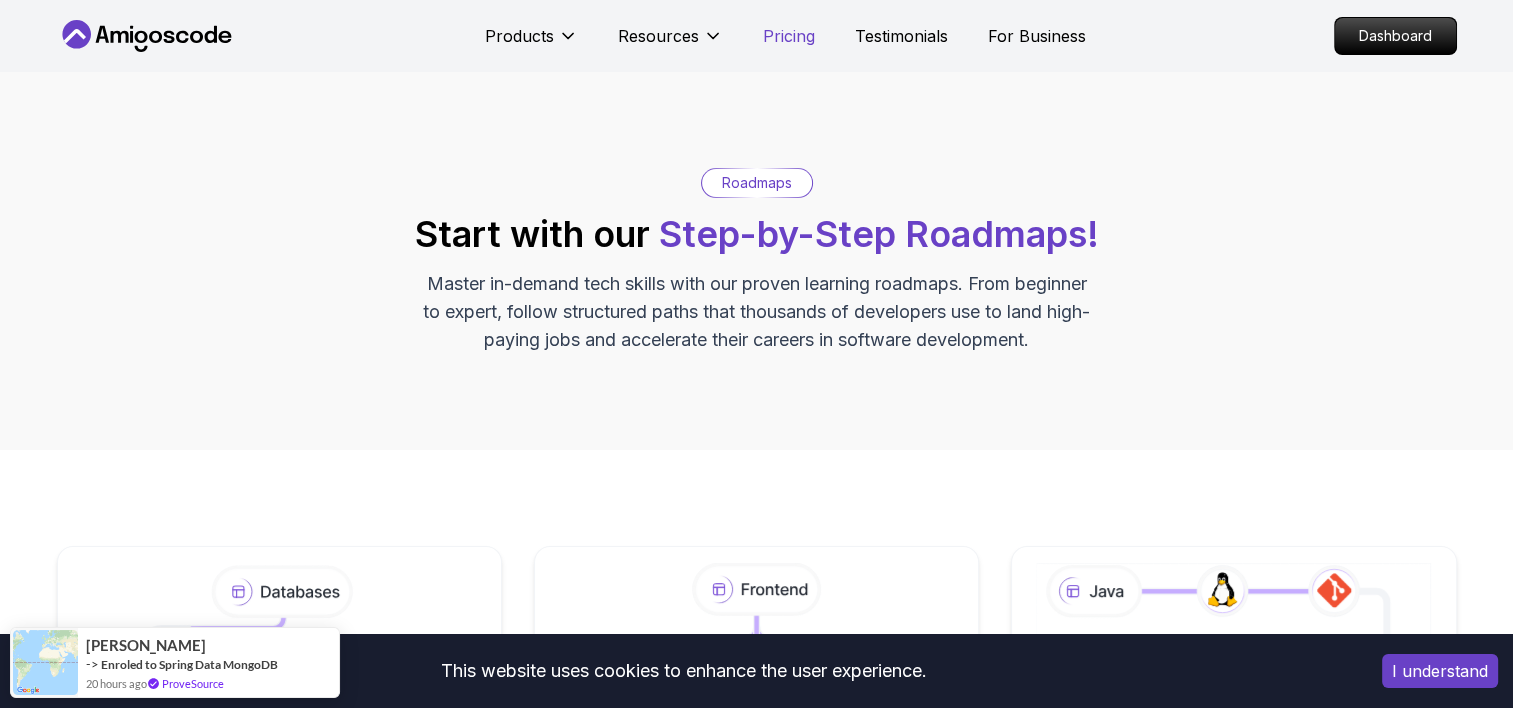 click on "Pricing" at bounding box center (789, 36) 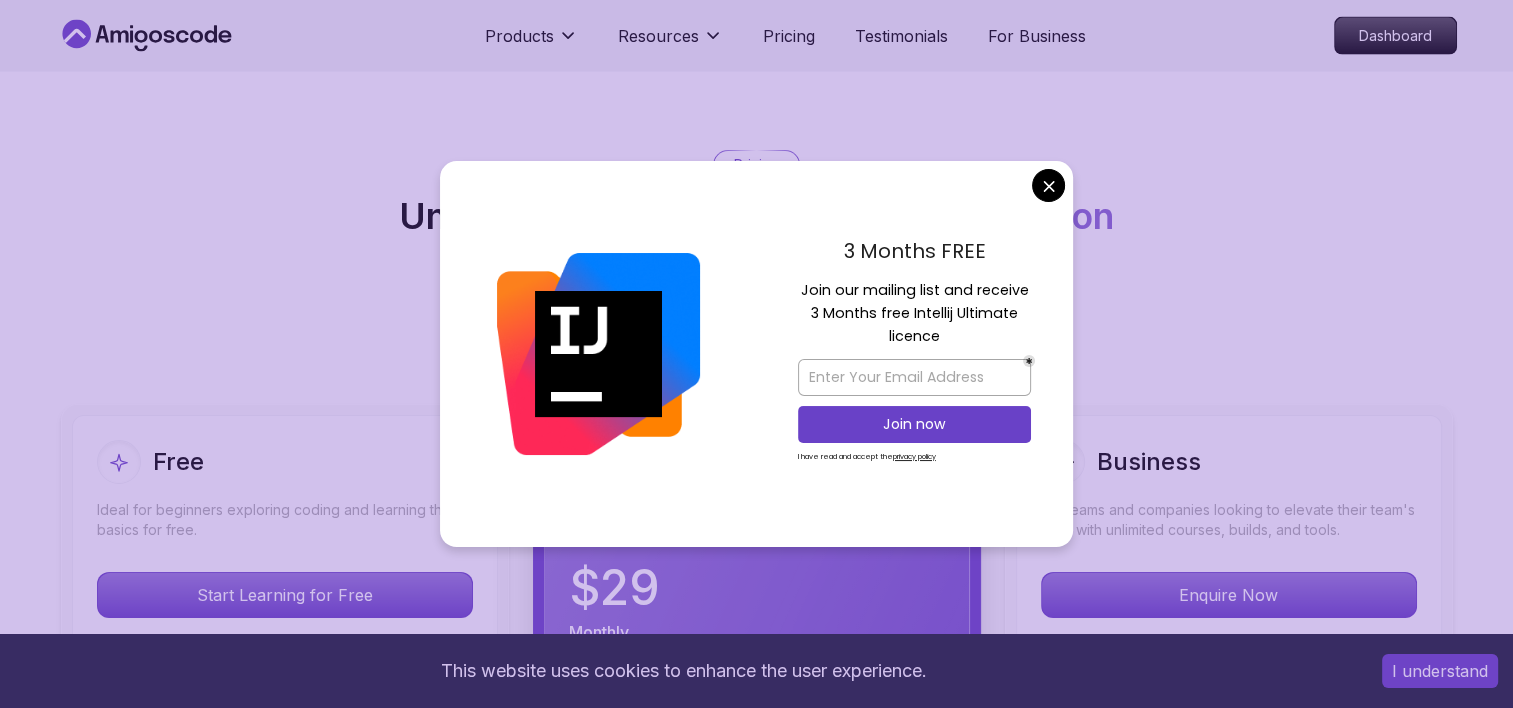 scroll, scrollTop: 4377, scrollLeft: 0, axis: vertical 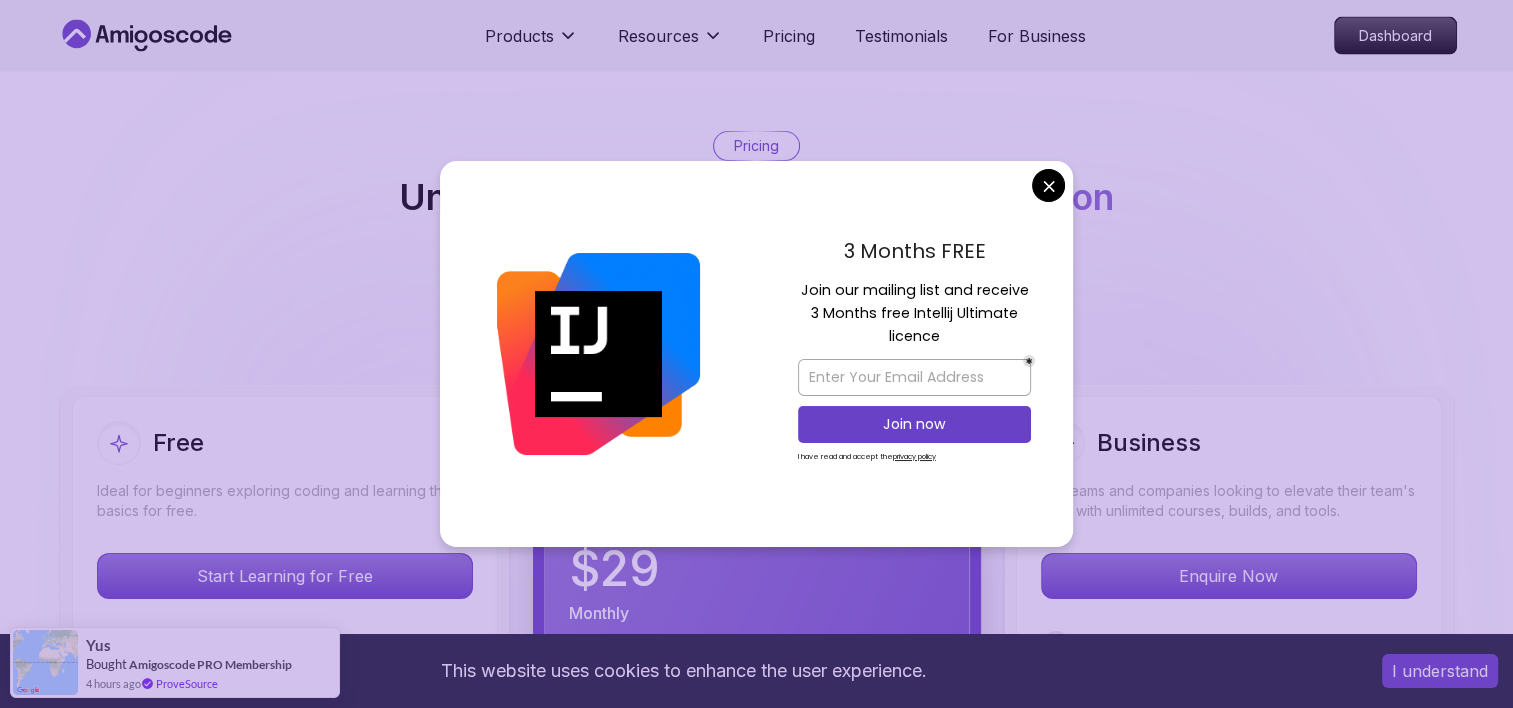click on "This website uses cookies to enhance the user experience. I understand Products Resources Pricing Testimonials For Business Dashboard Products Resources Pricing Testimonials For Business Dashboard Jogh Long Spring Developer Advocate "Amigoscode Does a pretty good job, and consistently too, covering Spring and for that, I'm very Appreciative" The One-Stop Platform for   Developers Get unlimited access to coding   courses ,   Quizzes ,   Builds  and   Tools . Start your journey or level up your career with Amigoscode today! Start for Free https://amigoscode.com/dashboard OUR AMIGO STUDENTS WORK IN TOP COMPANIES Courses Builds Discover Amigoscode's Latest   Premium Courses! Get unlimited access to coding   courses ,   Quizzes ,   Builds  and   Tools . Start your journey or level up your career with Amigoscode today! Browse all  courses Advanced Spring Boot Pro Dive deep into Spring Boot with our advanced course, designed to take your skills from intermediate to expert level. NEW Spring Boot for Beginners Pro Pro" at bounding box center [756, 1068] 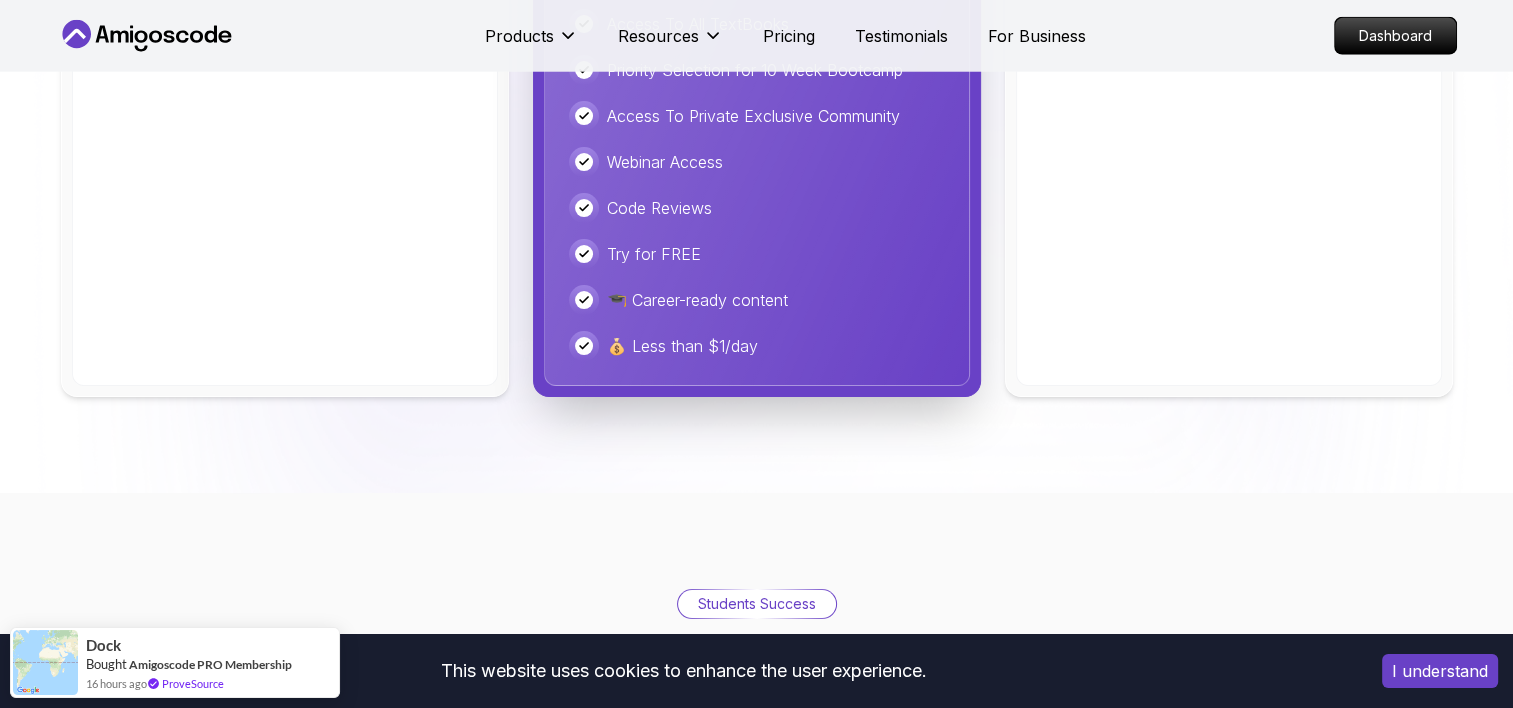 scroll, scrollTop: 5377, scrollLeft: 0, axis: vertical 